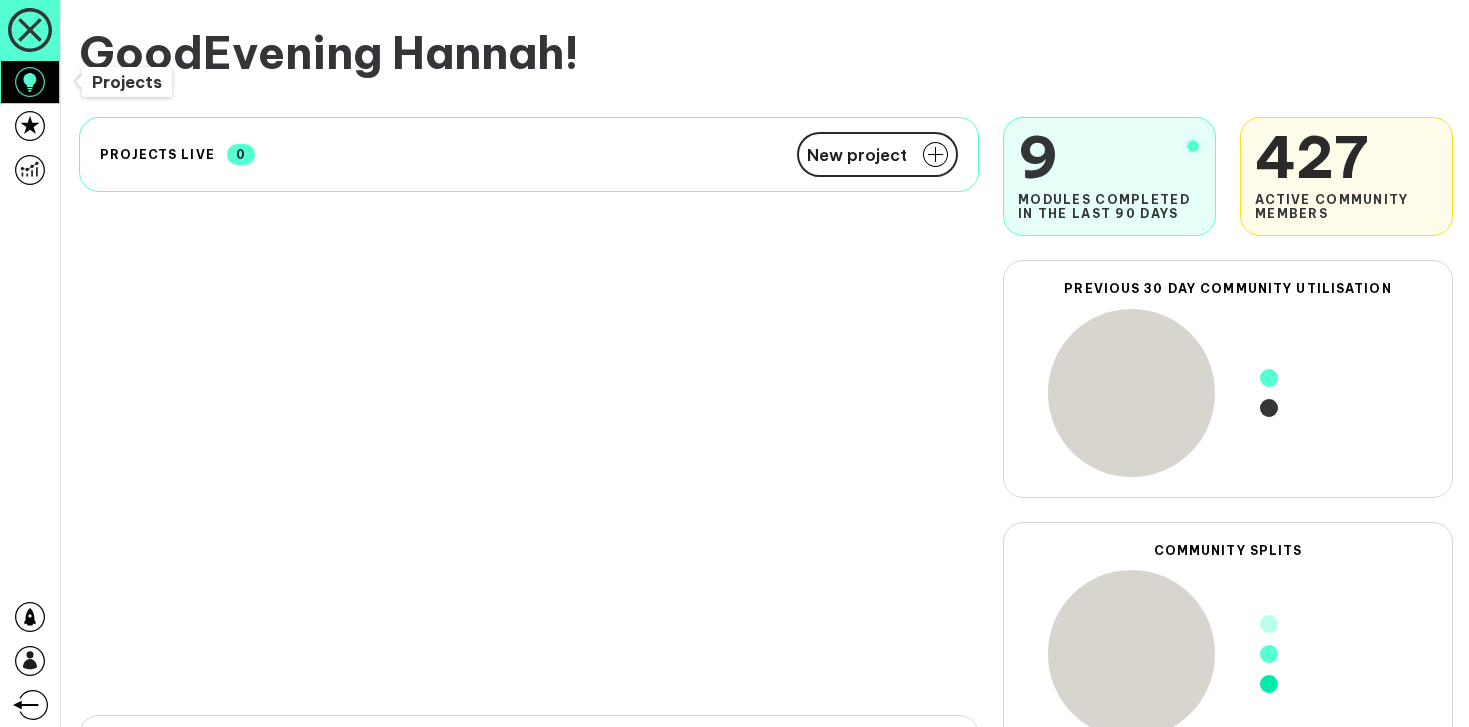 scroll, scrollTop: 0, scrollLeft: 0, axis: both 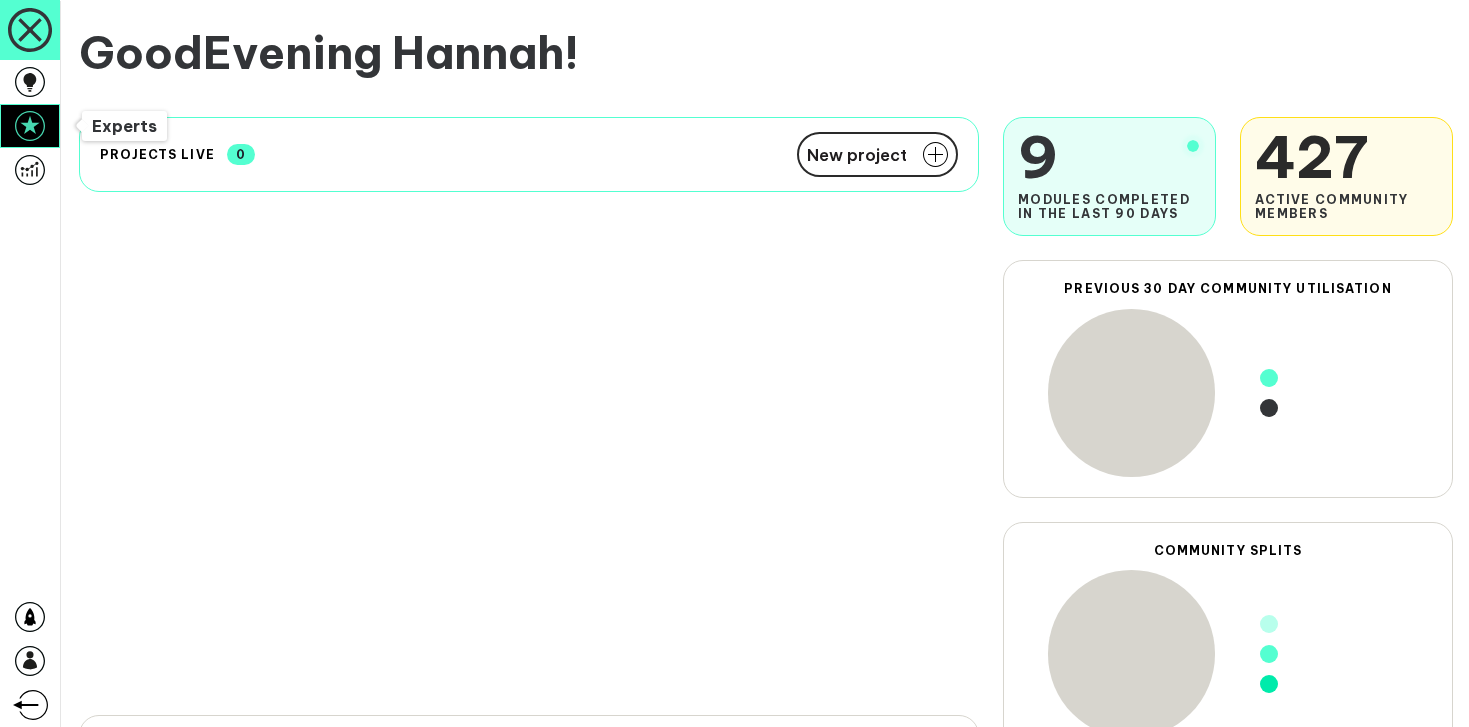 click at bounding box center [30, 126] 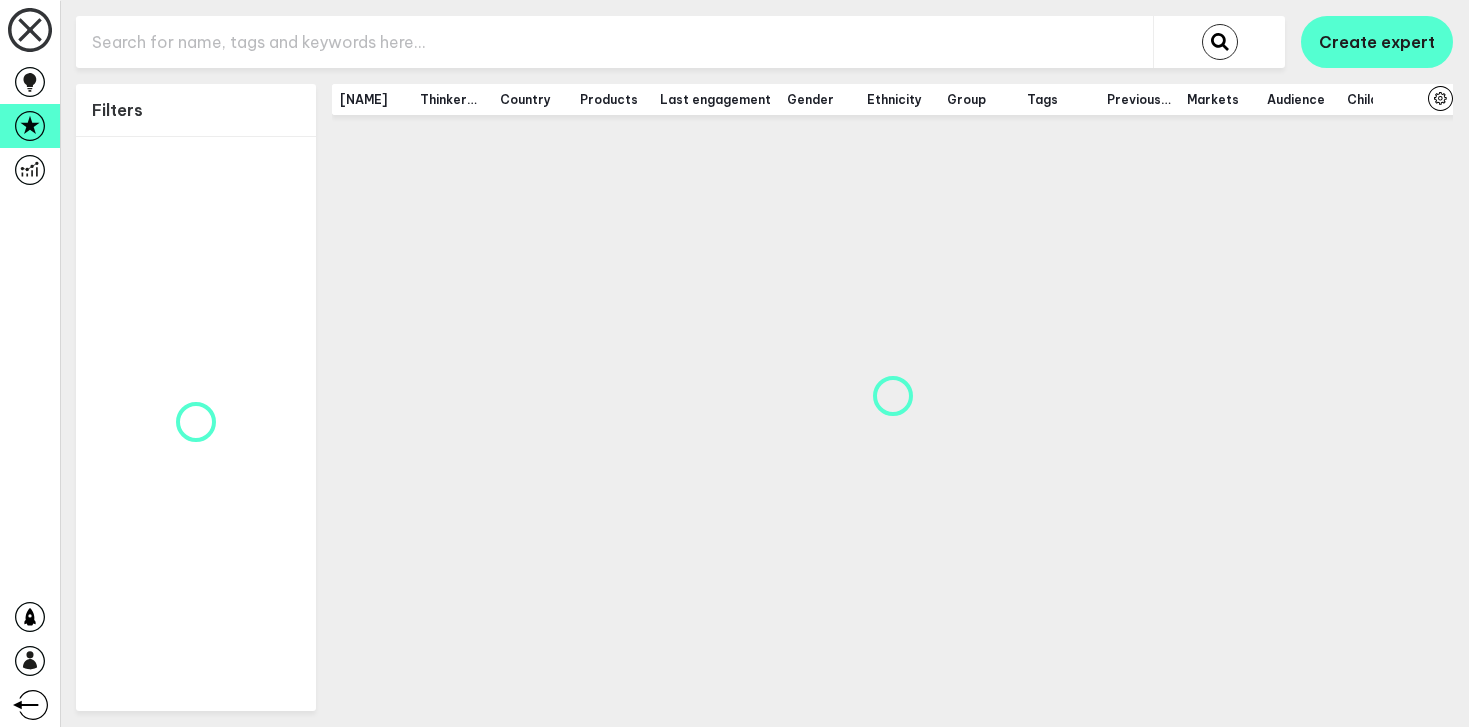 click at bounding box center (614, 42) 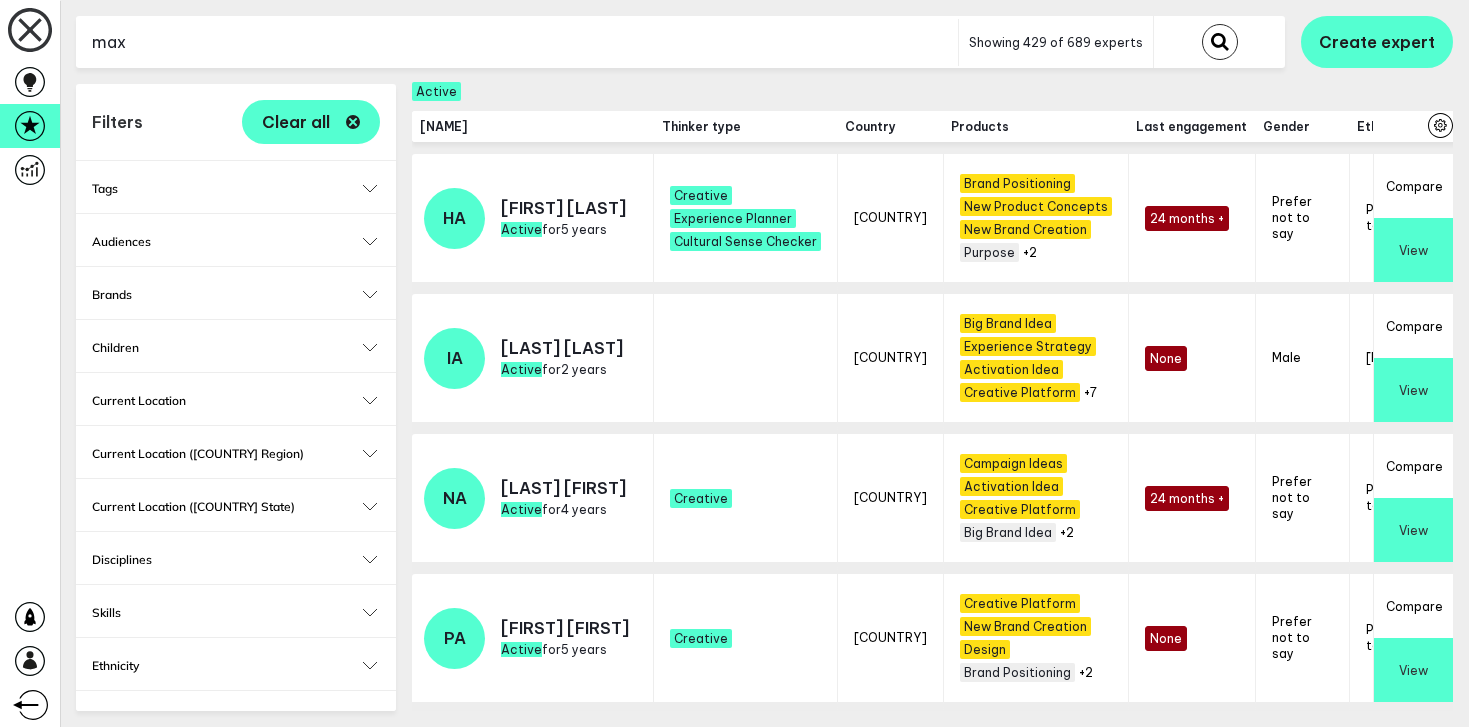 type on "max" 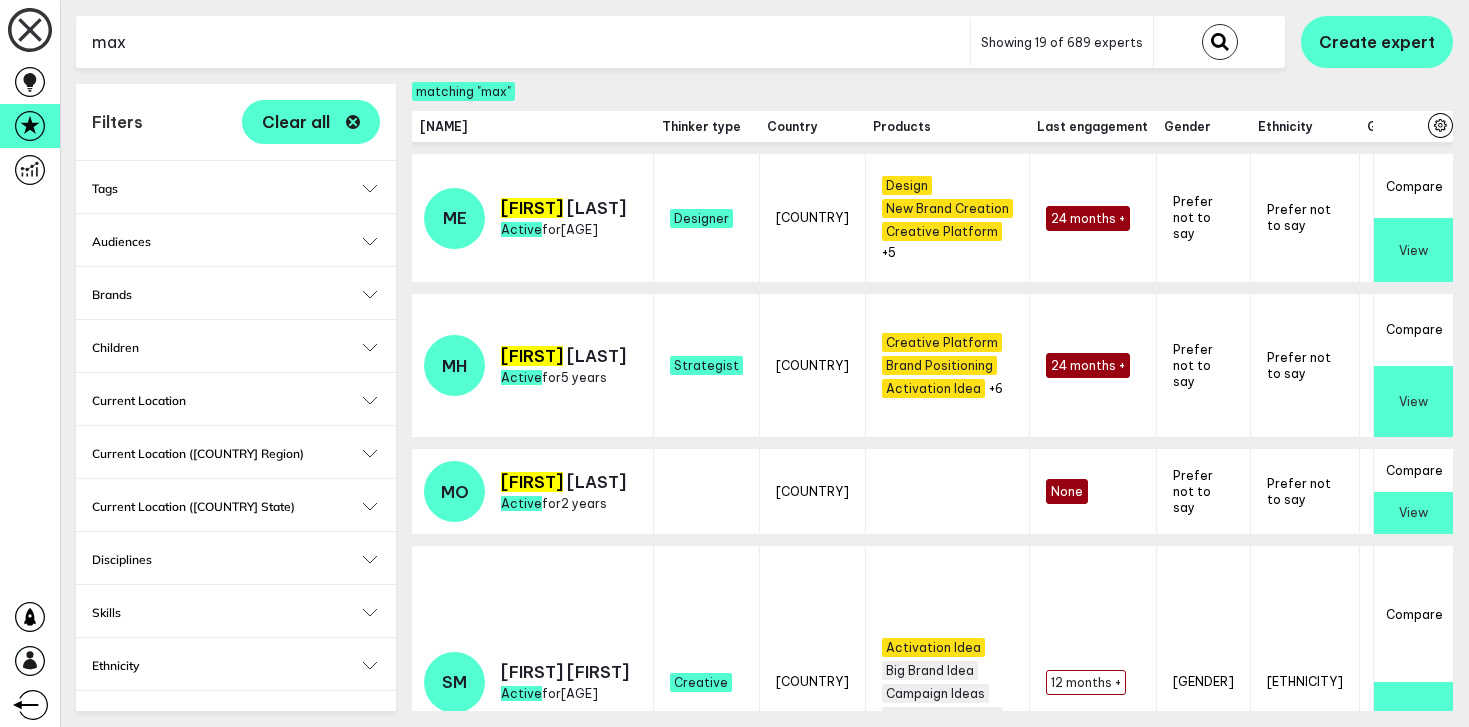 click on "View" at bounding box center (1413, 402) 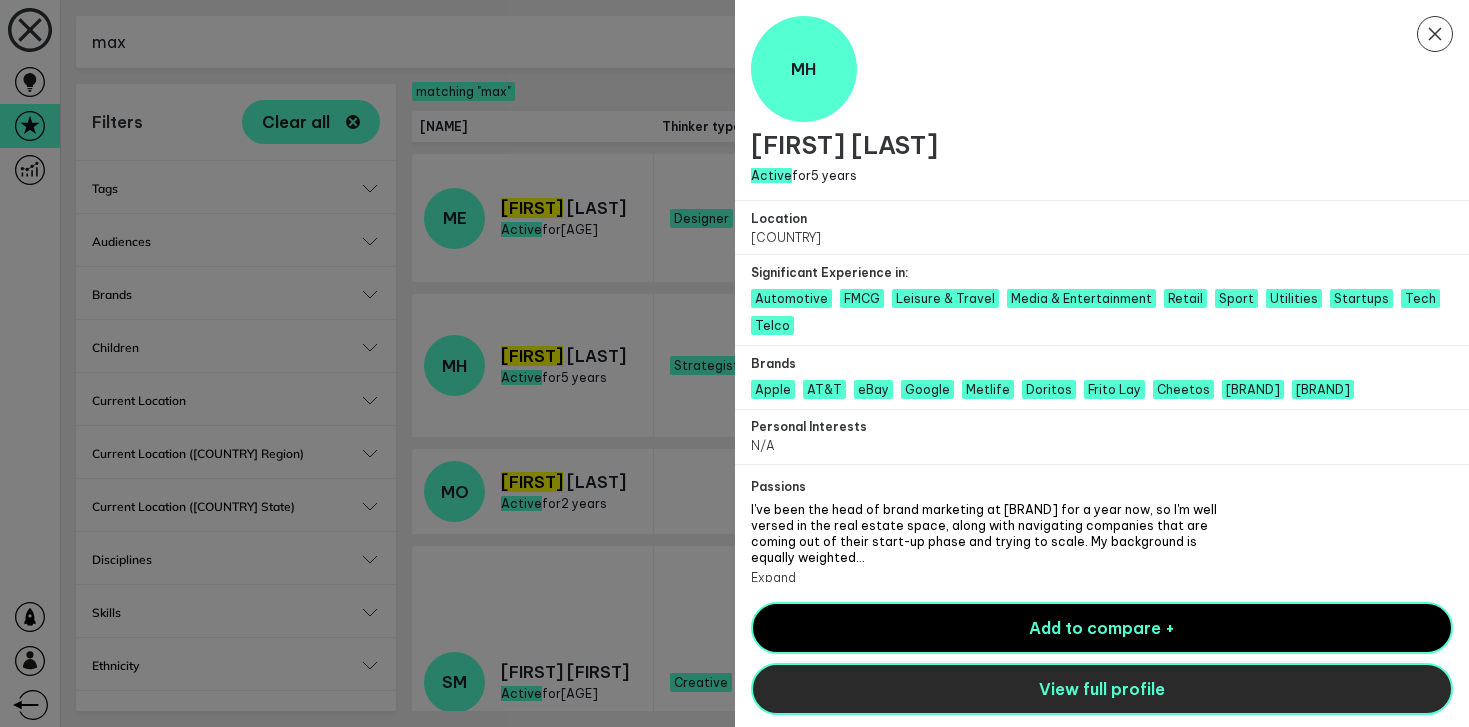 click on "View full profile" at bounding box center (1102, 689) 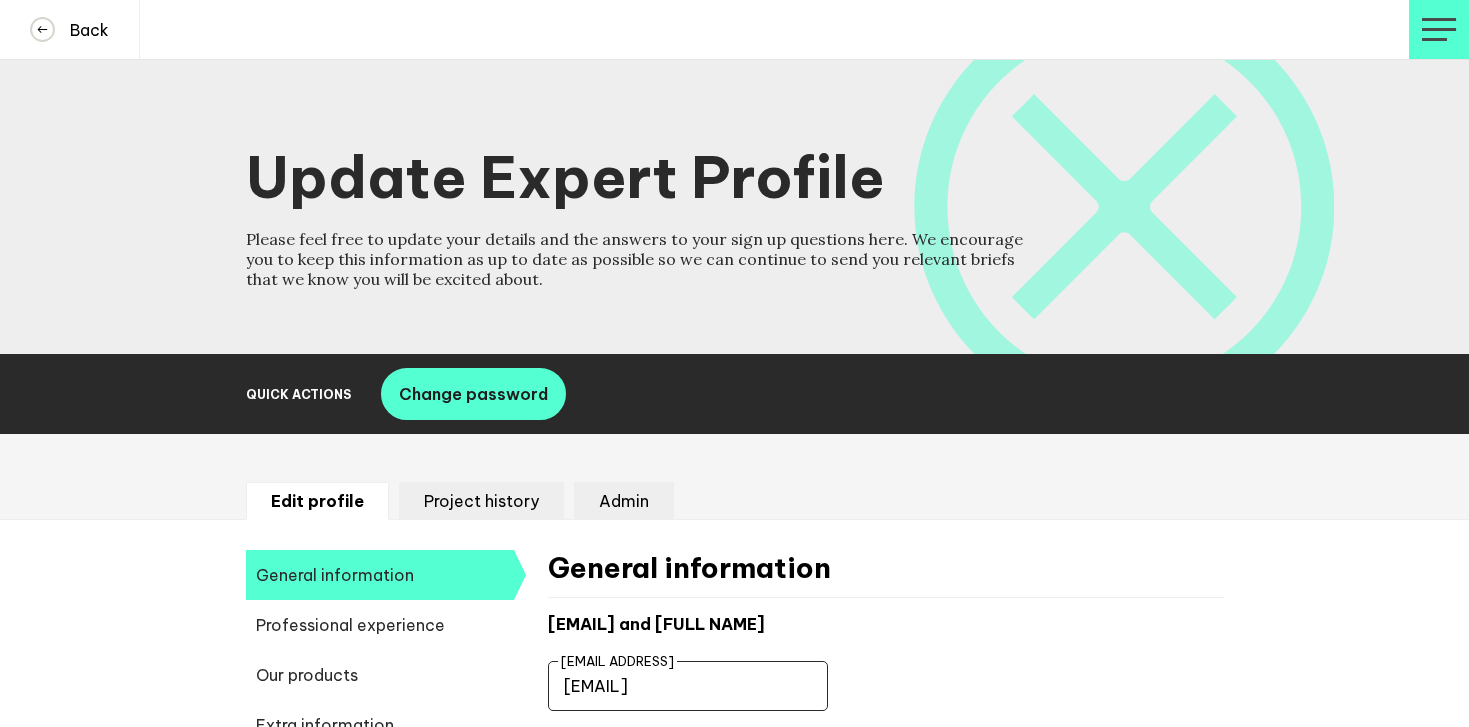scroll, scrollTop: 45, scrollLeft: 0, axis: vertical 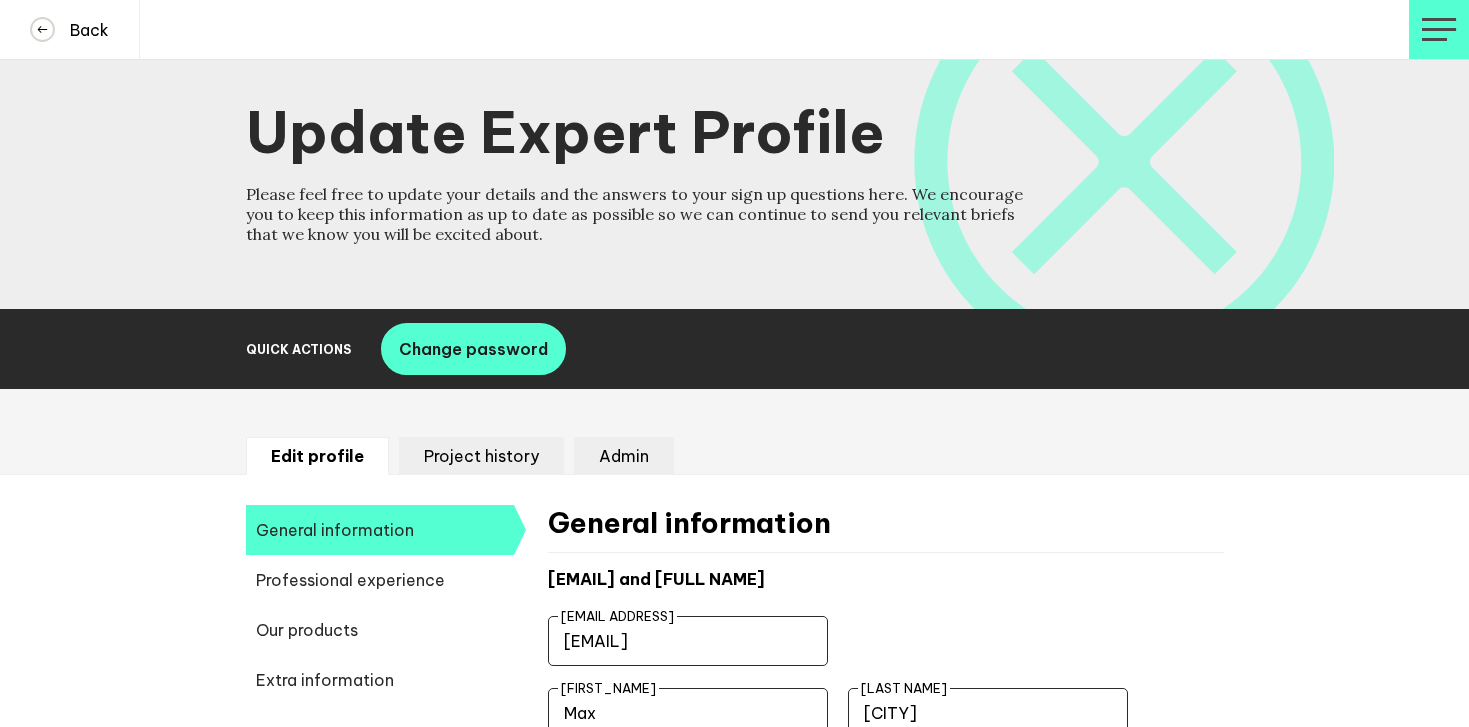 click on "Professional experience" at bounding box center (380, 530) 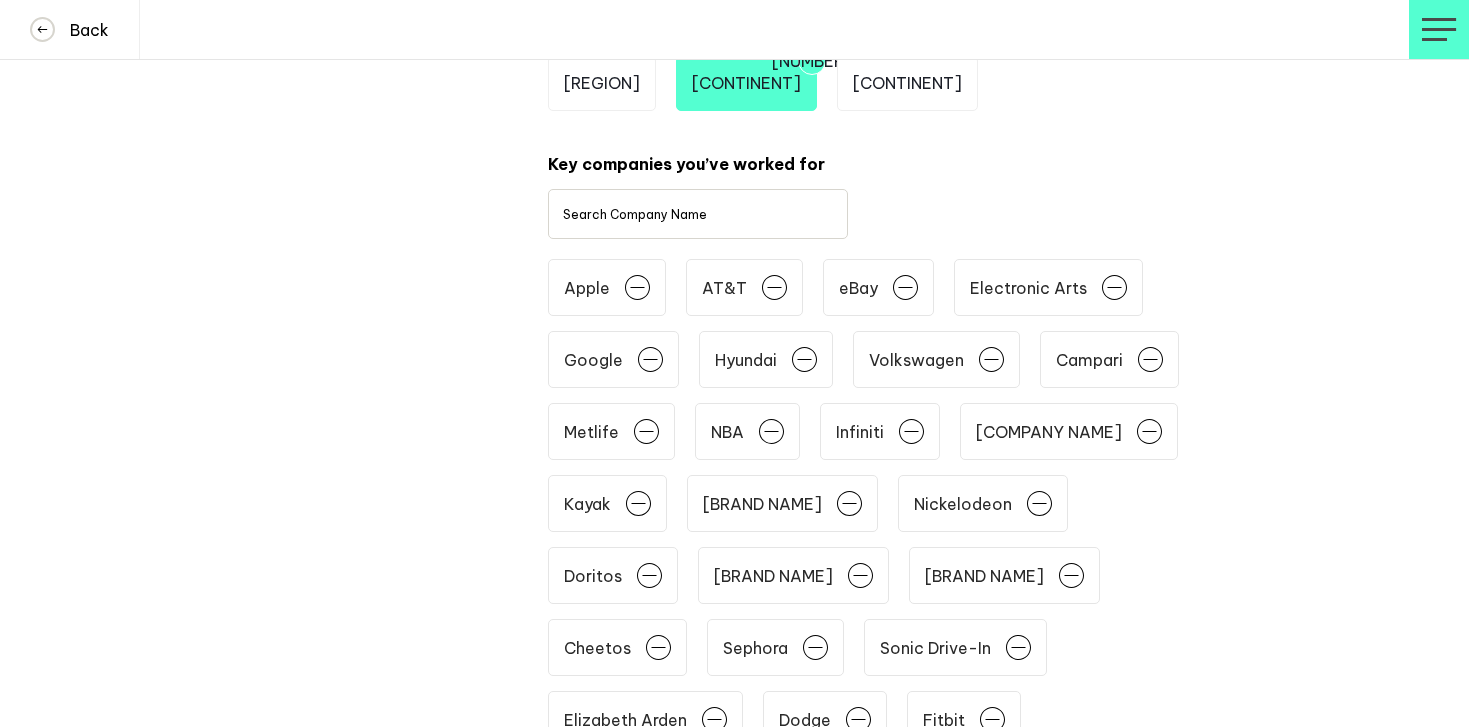scroll, scrollTop: 292, scrollLeft: 0, axis: vertical 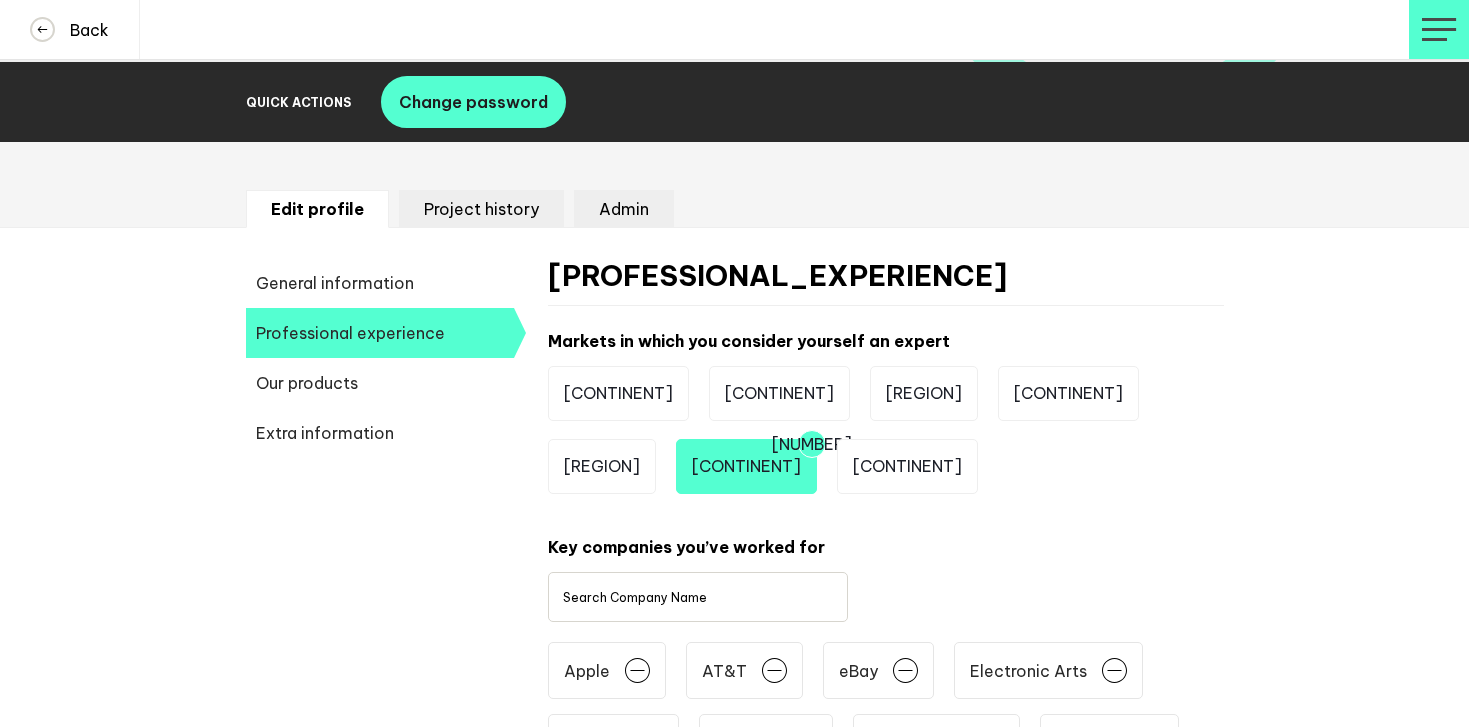 click on "Our products" at bounding box center (380, 283) 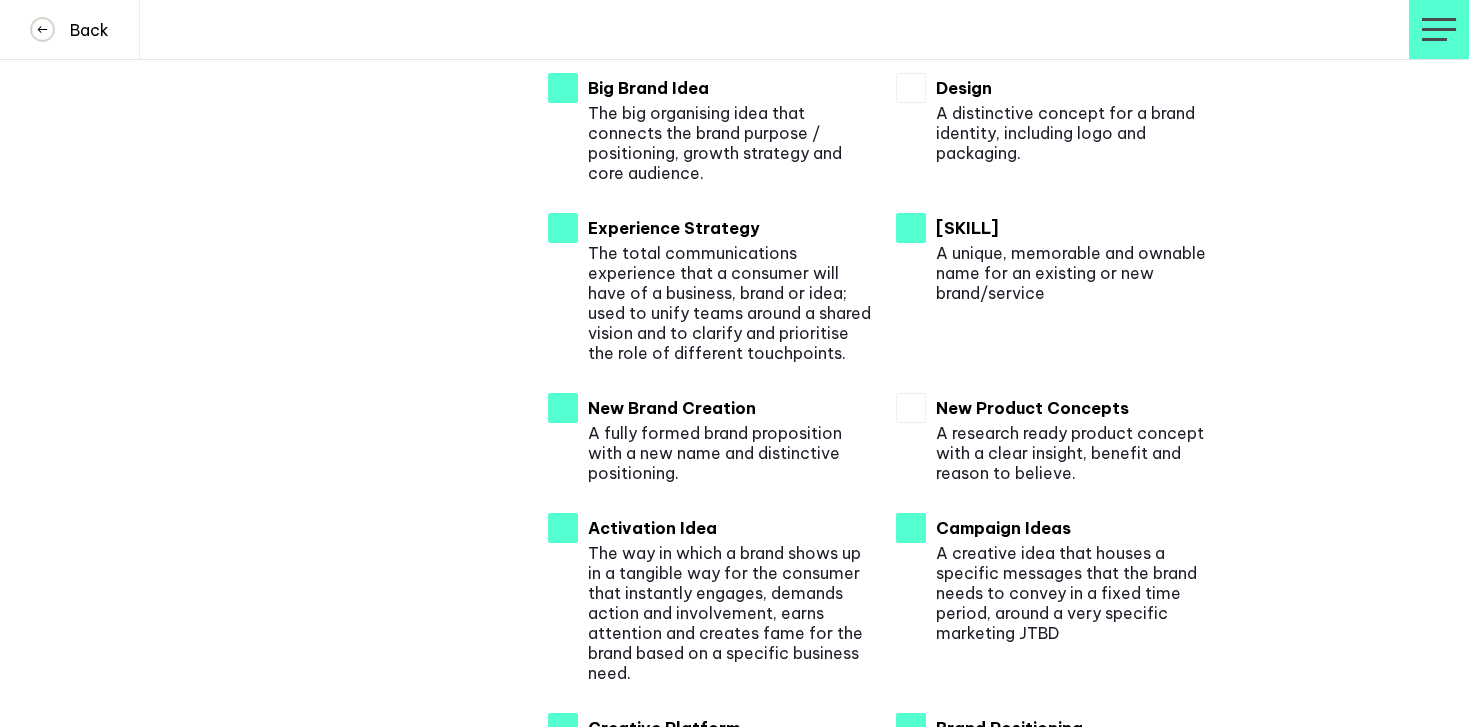 scroll, scrollTop: 1376, scrollLeft: 0, axis: vertical 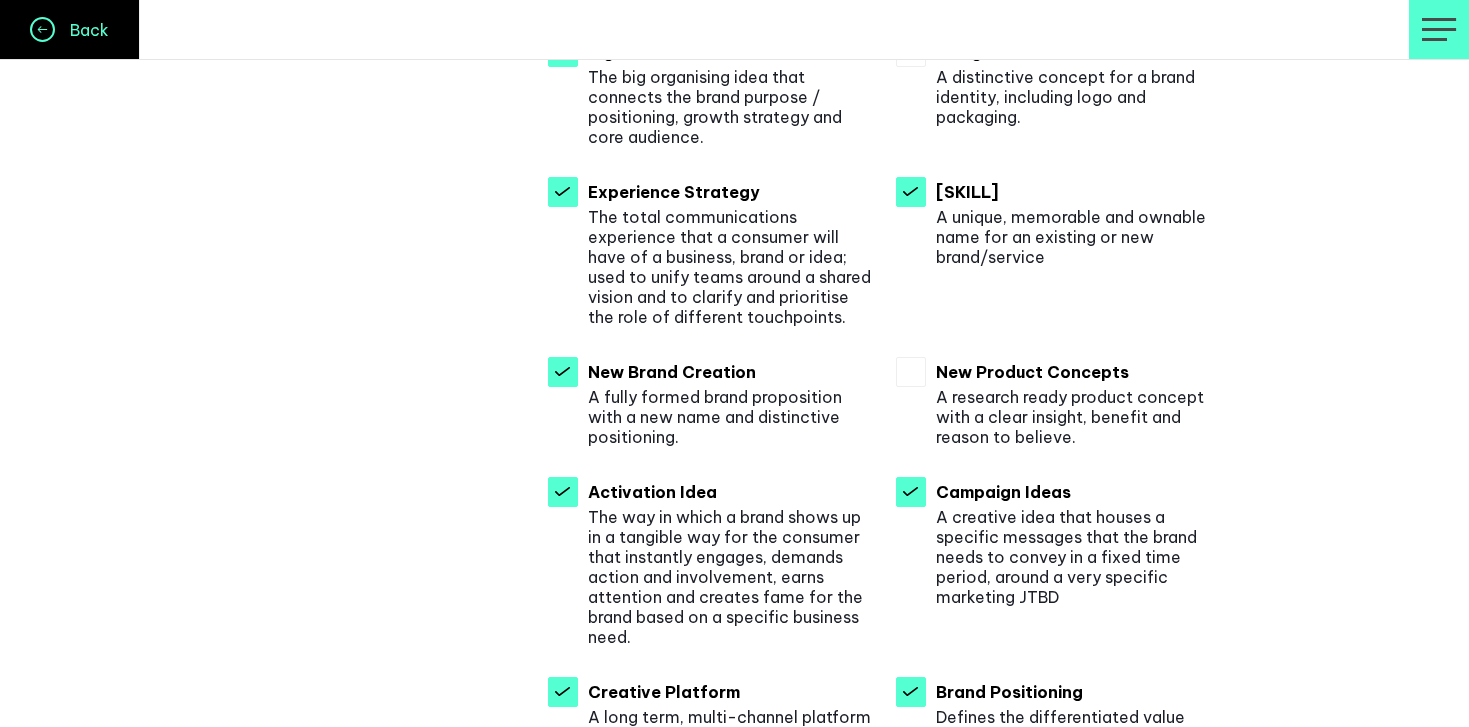 click on "Back" at bounding box center [82, 30] 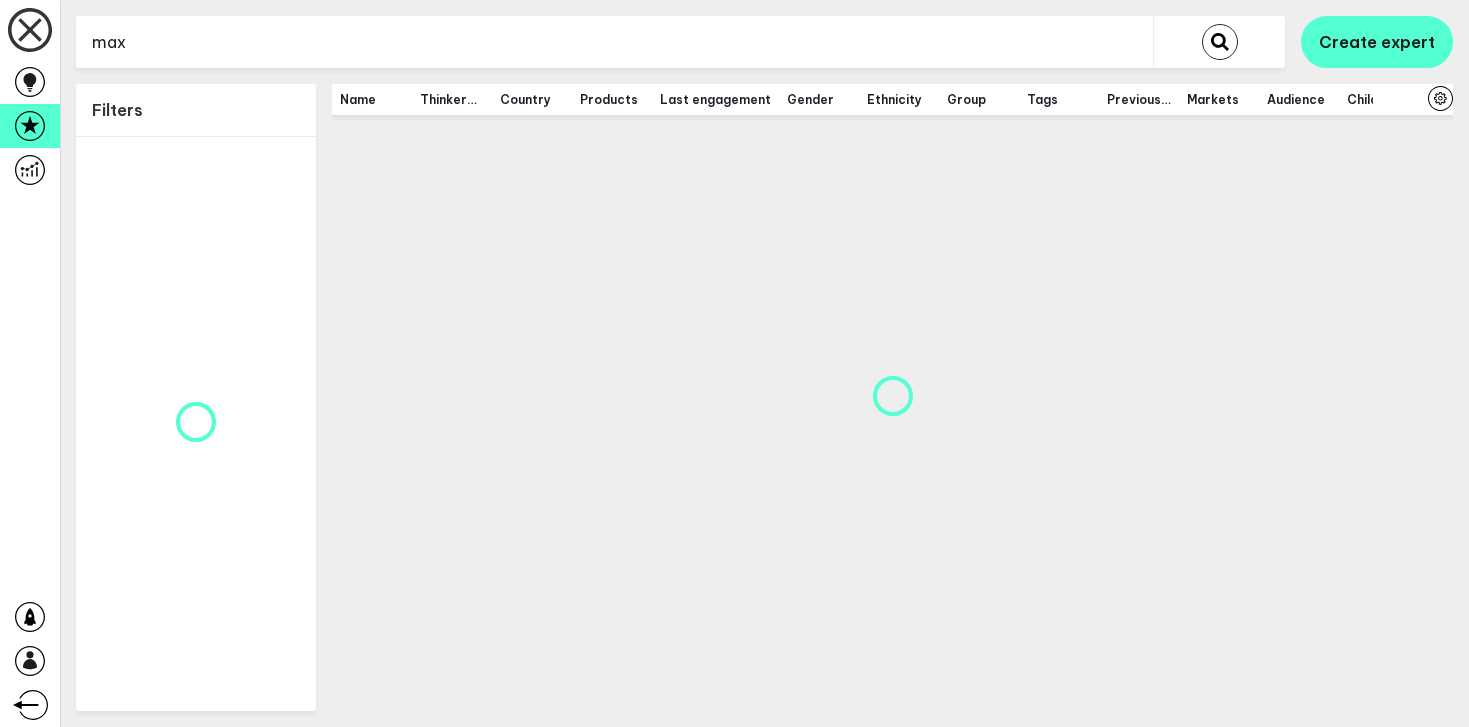 scroll, scrollTop: 0, scrollLeft: 0, axis: both 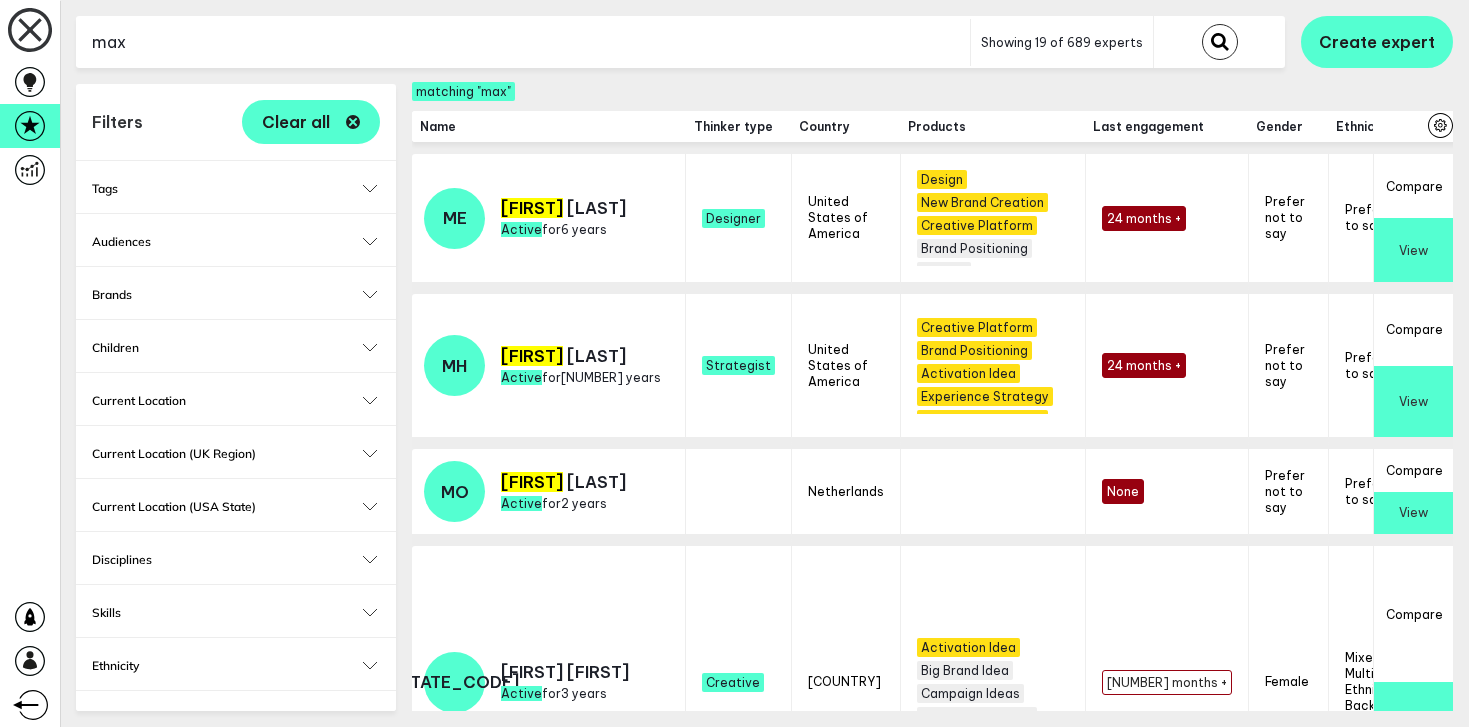 click on "max" at bounding box center [523, 42] 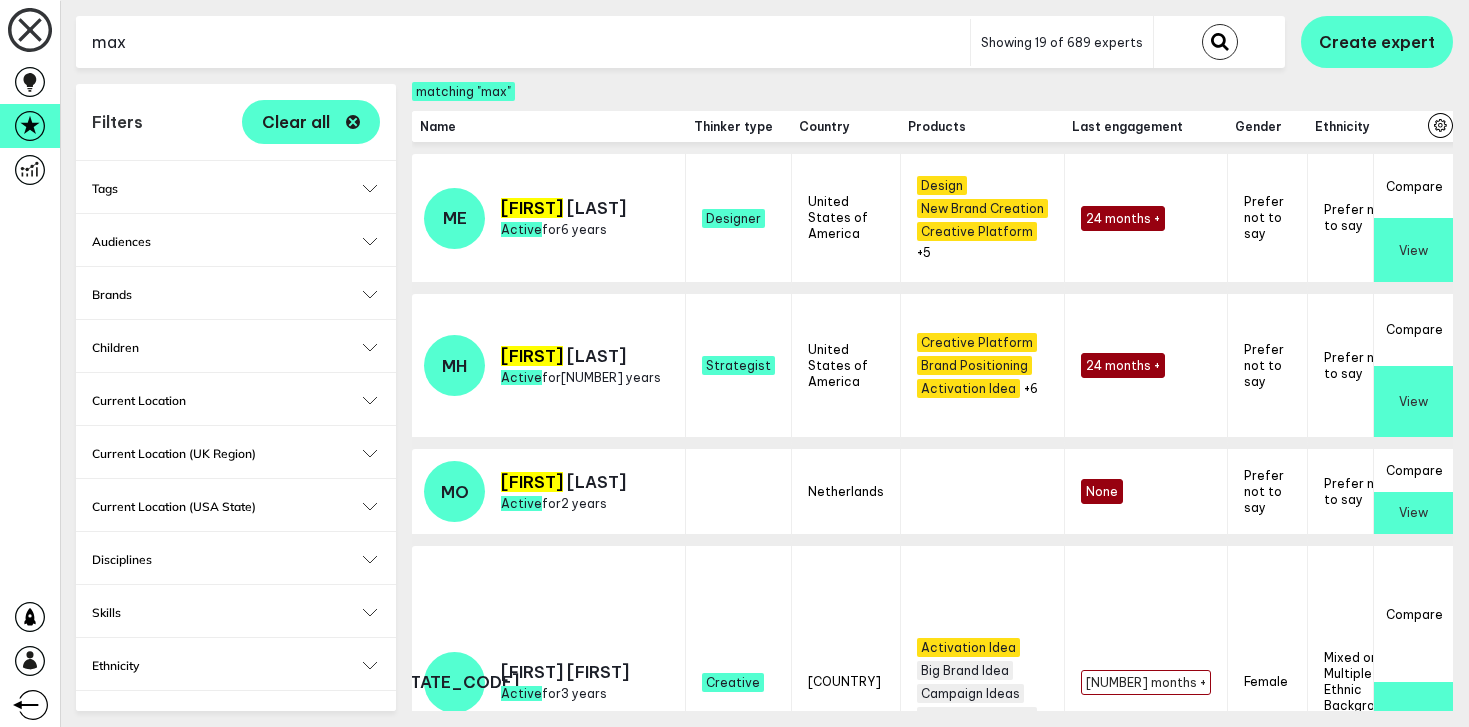 click on "max" at bounding box center [523, 42] 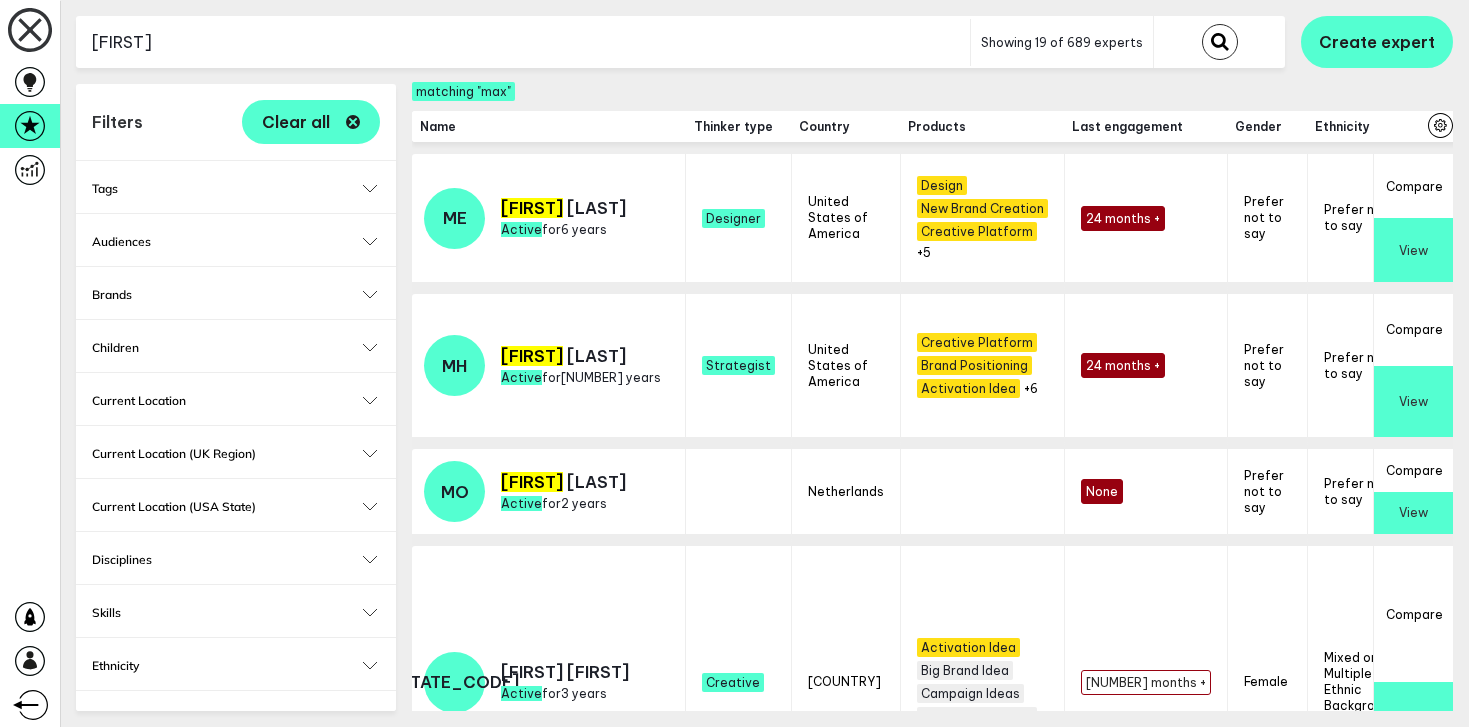 click at bounding box center (1220, 42) 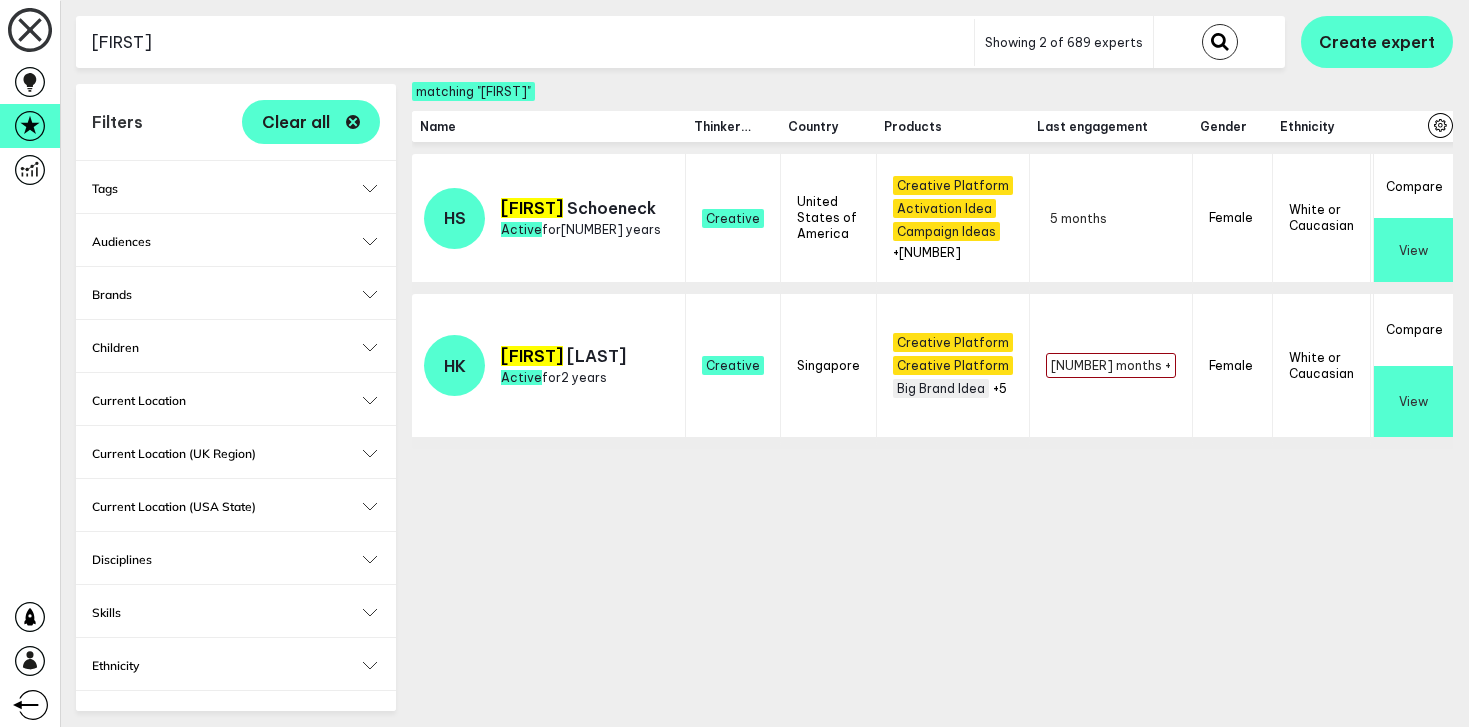 click on "View" at bounding box center [1413, 250] 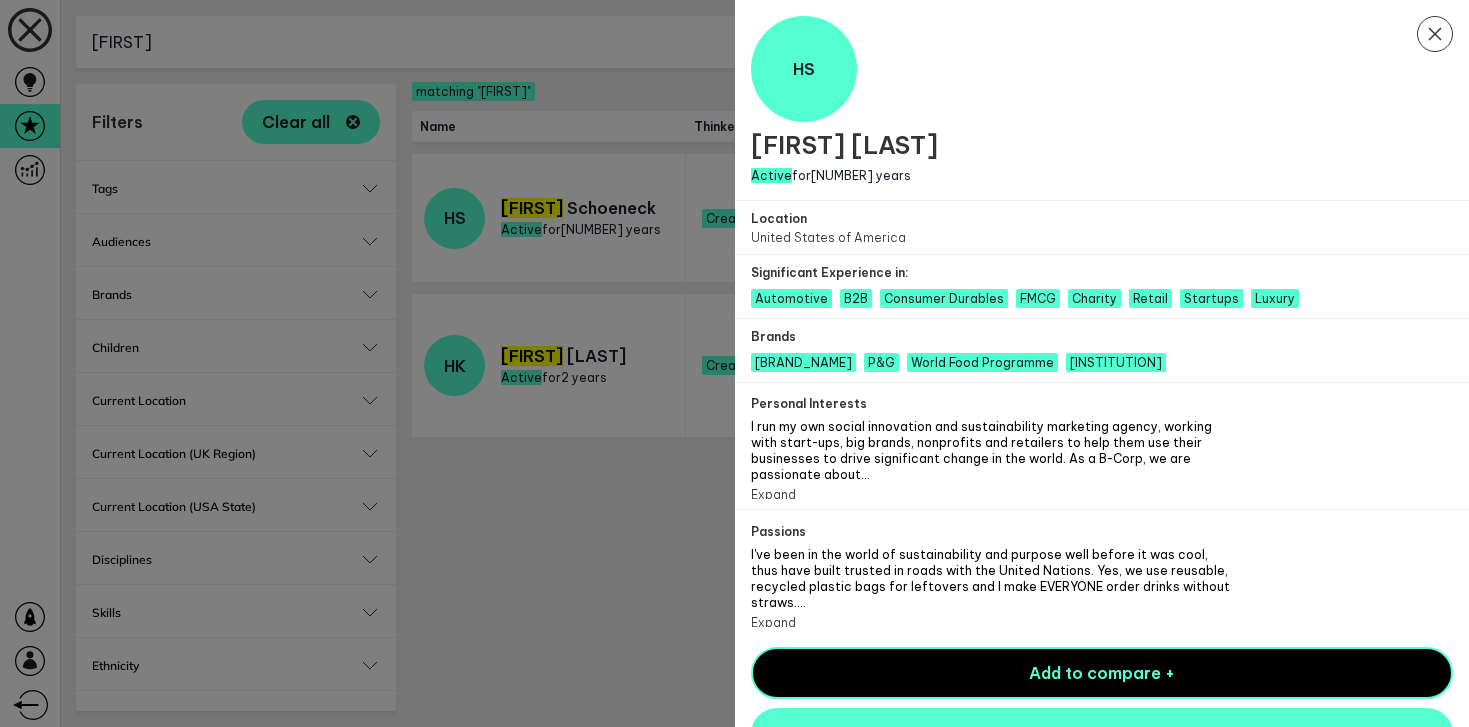 click at bounding box center [734, 363] 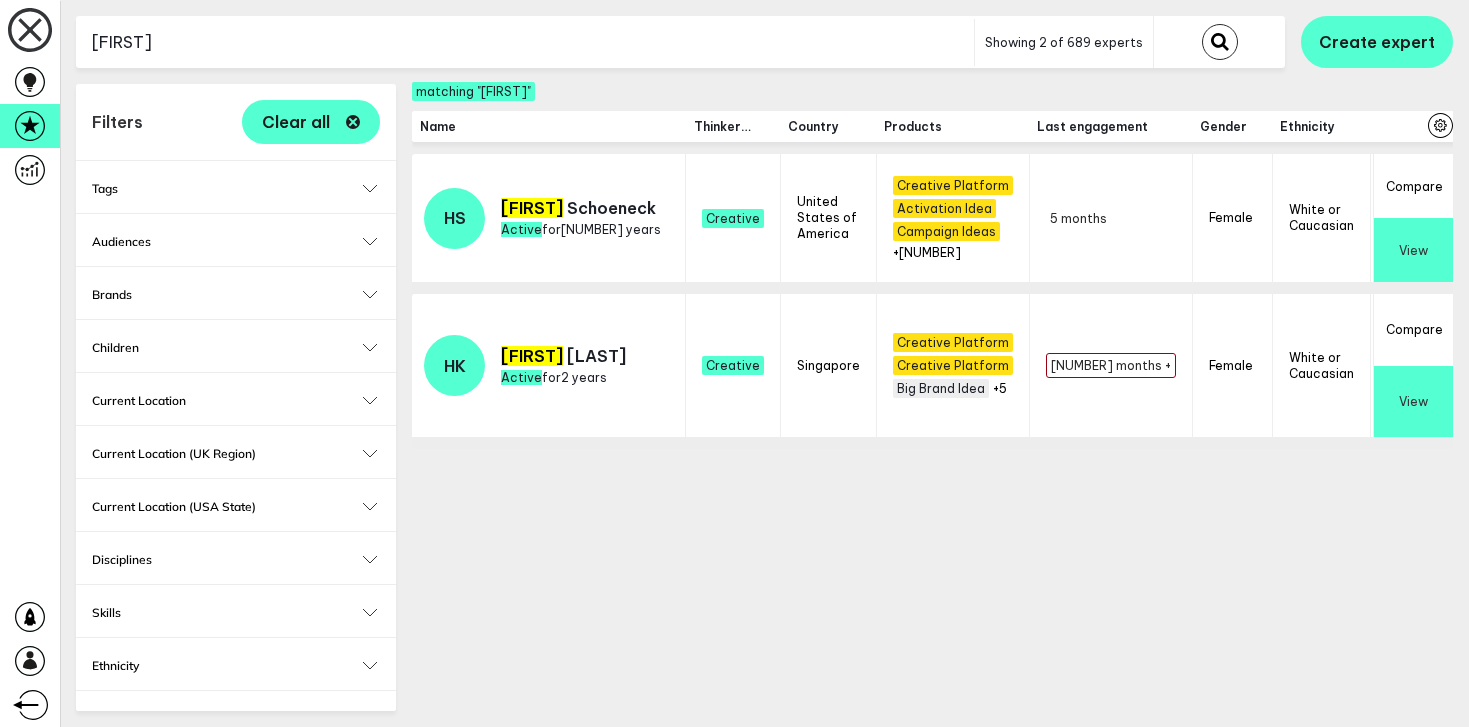click on "[FIRST]" at bounding box center (525, 42) 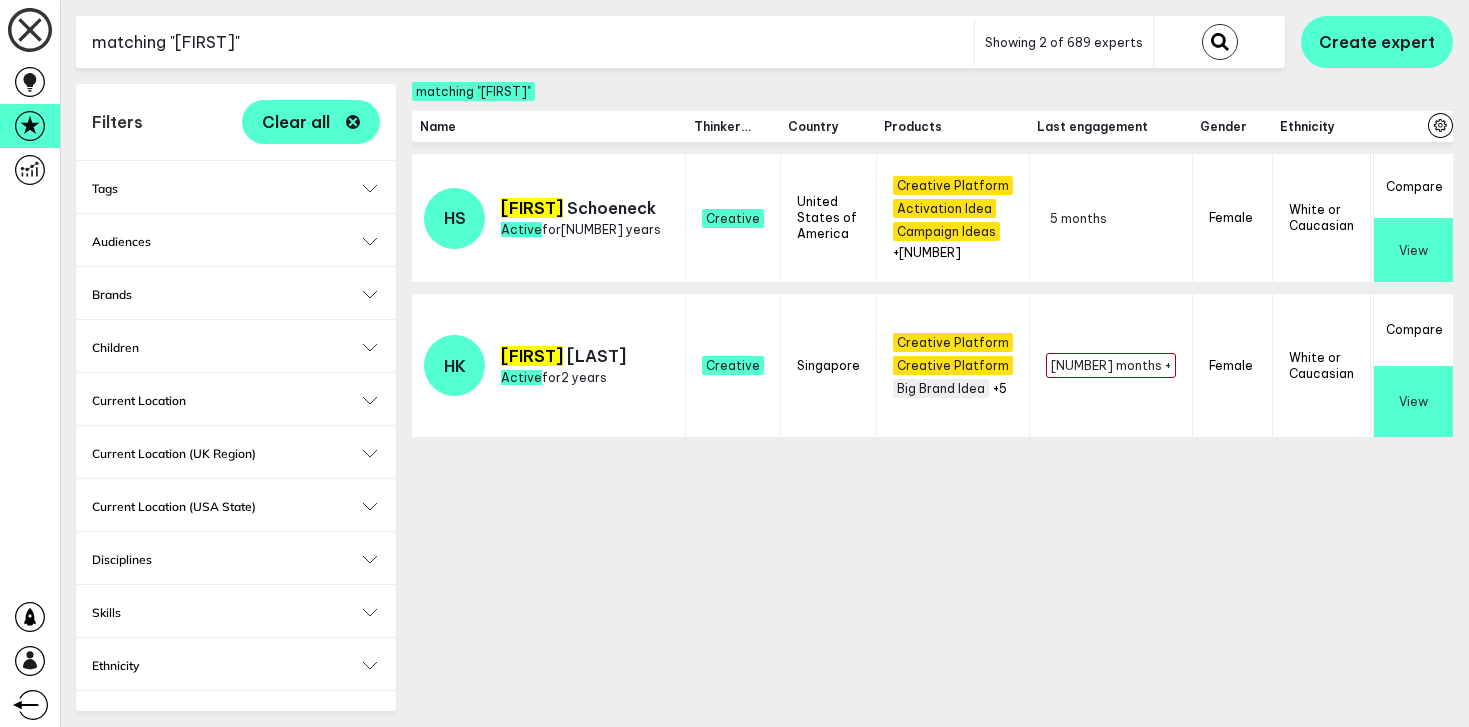 click at bounding box center [1220, 42] 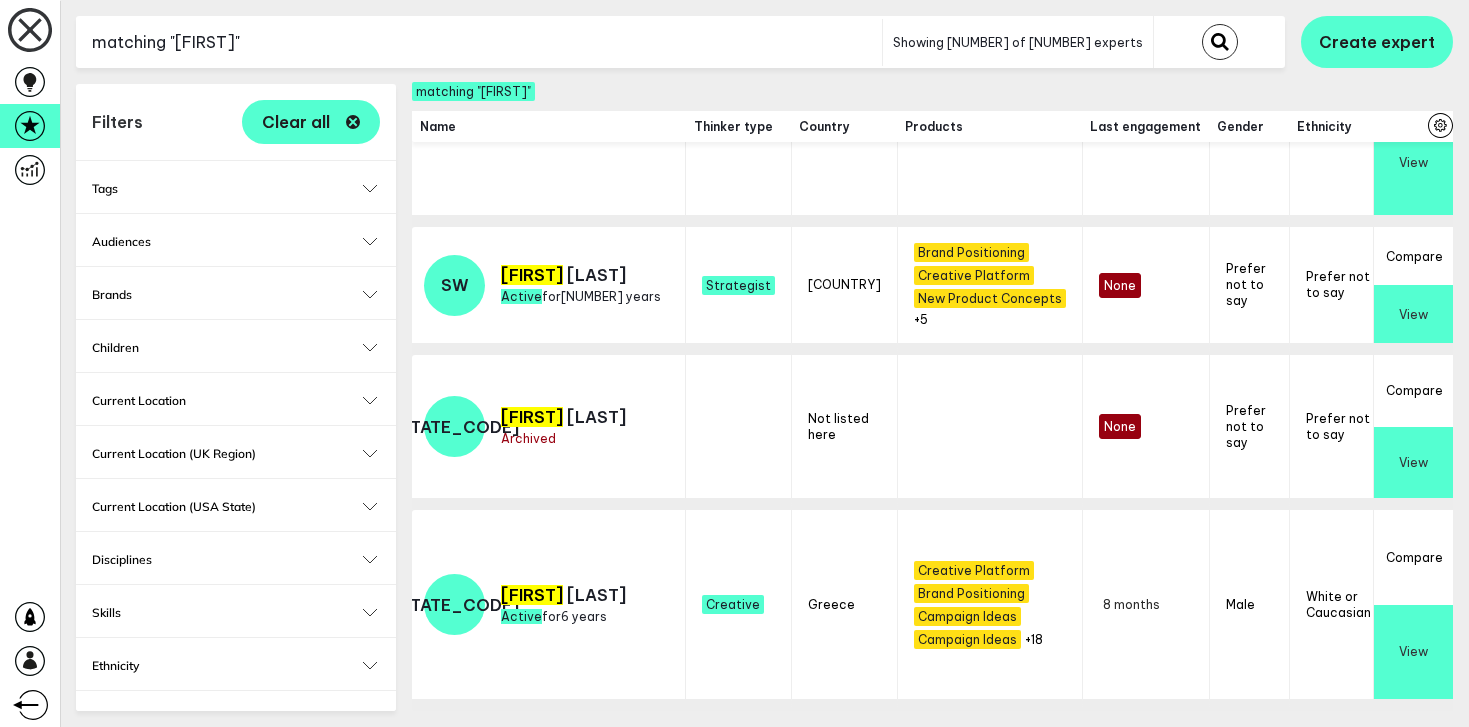scroll, scrollTop: 553, scrollLeft: 23, axis: both 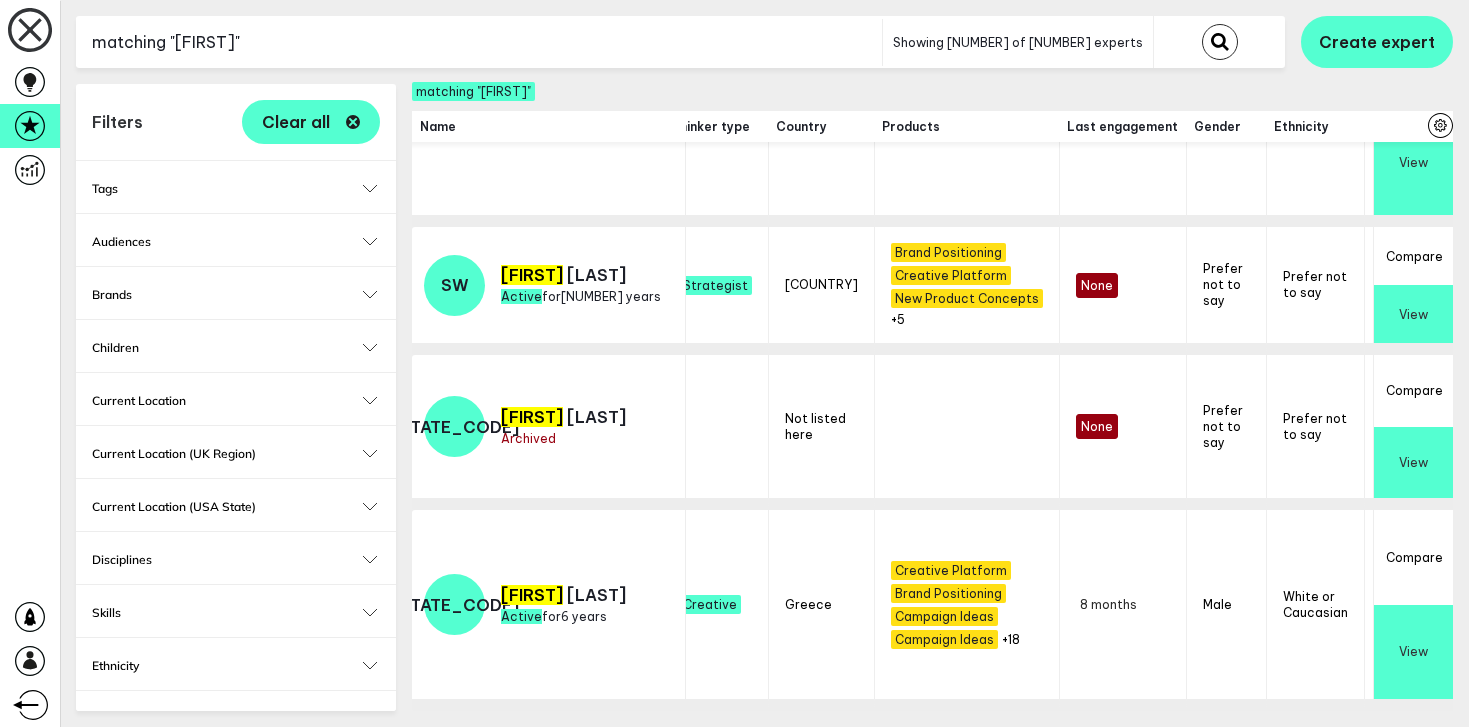 click on "matching "[FIRST]"" at bounding box center [479, 42] 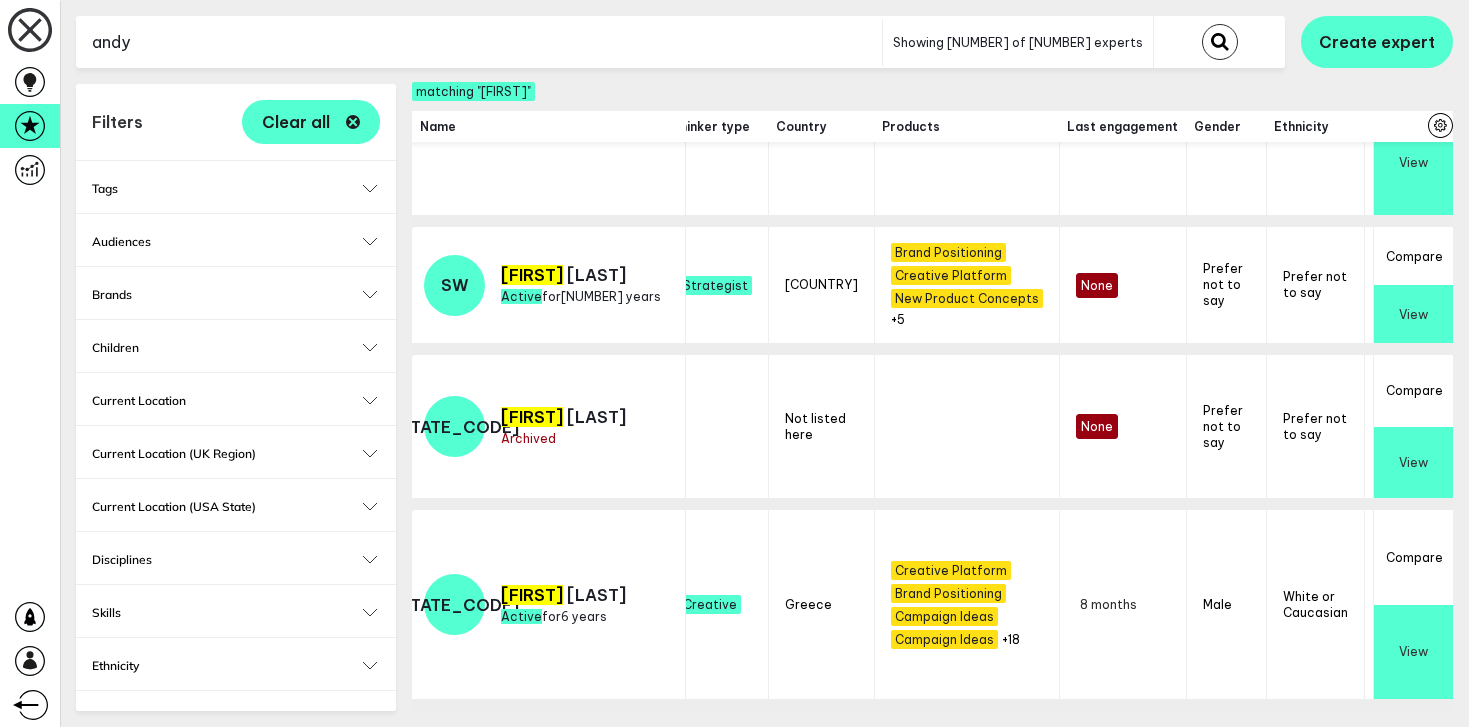 click at bounding box center (1220, 42) 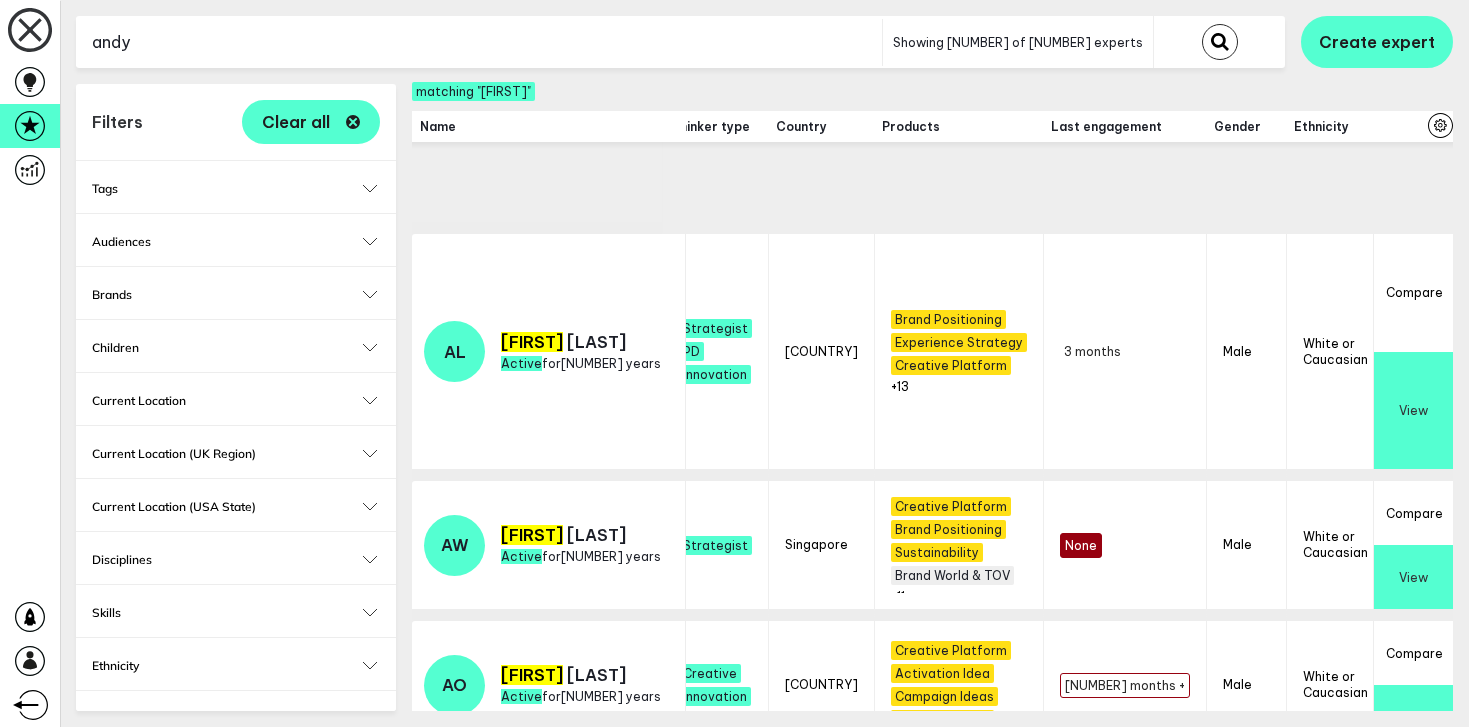 scroll, scrollTop: 400, scrollLeft: 23, axis: both 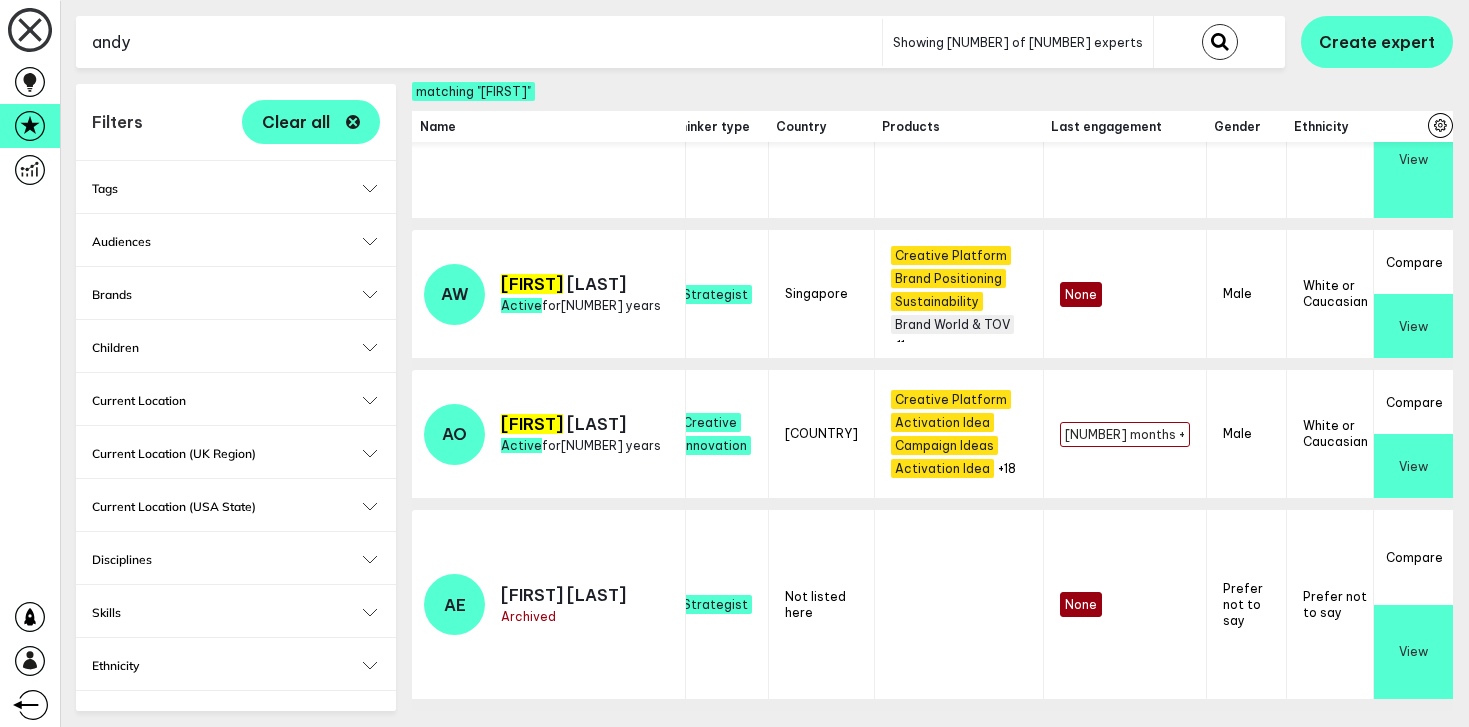 click on "andy" at bounding box center (479, 42) 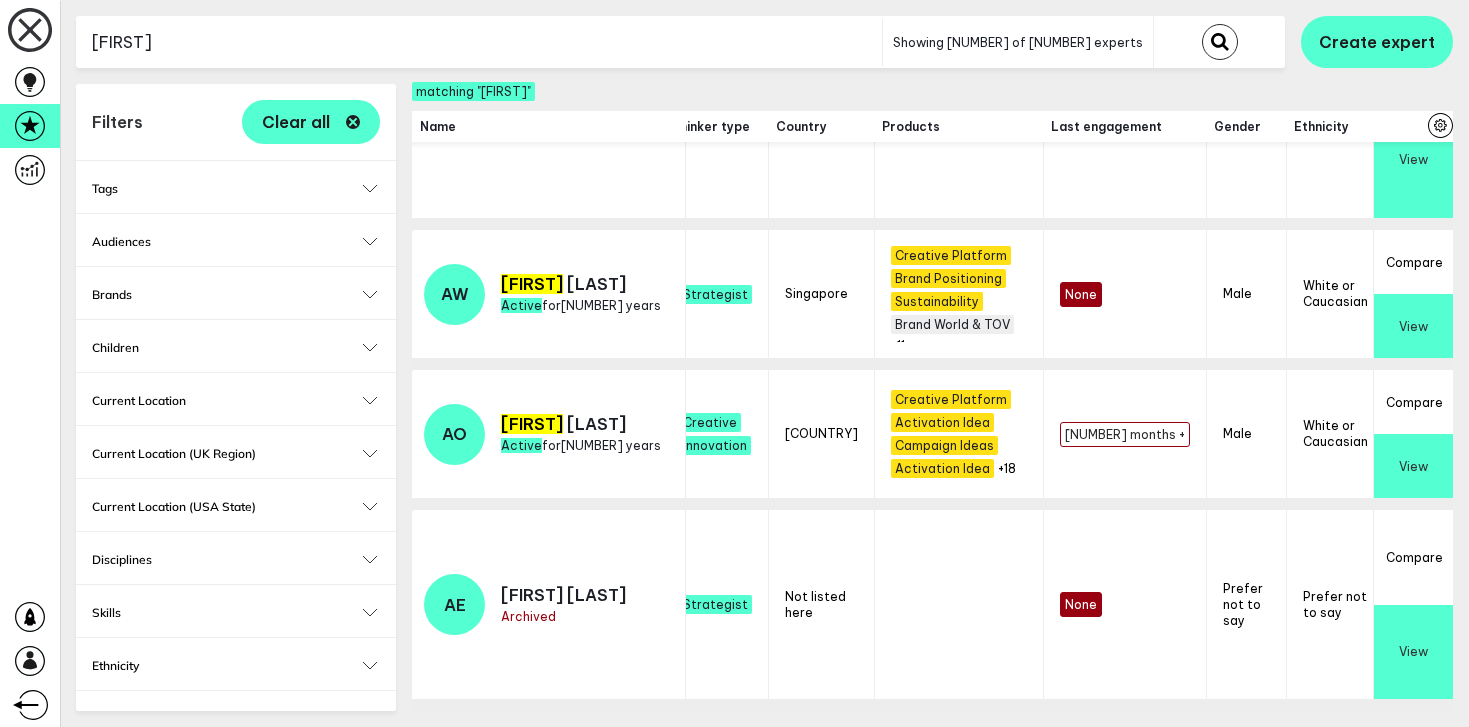 click at bounding box center [1220, 42] 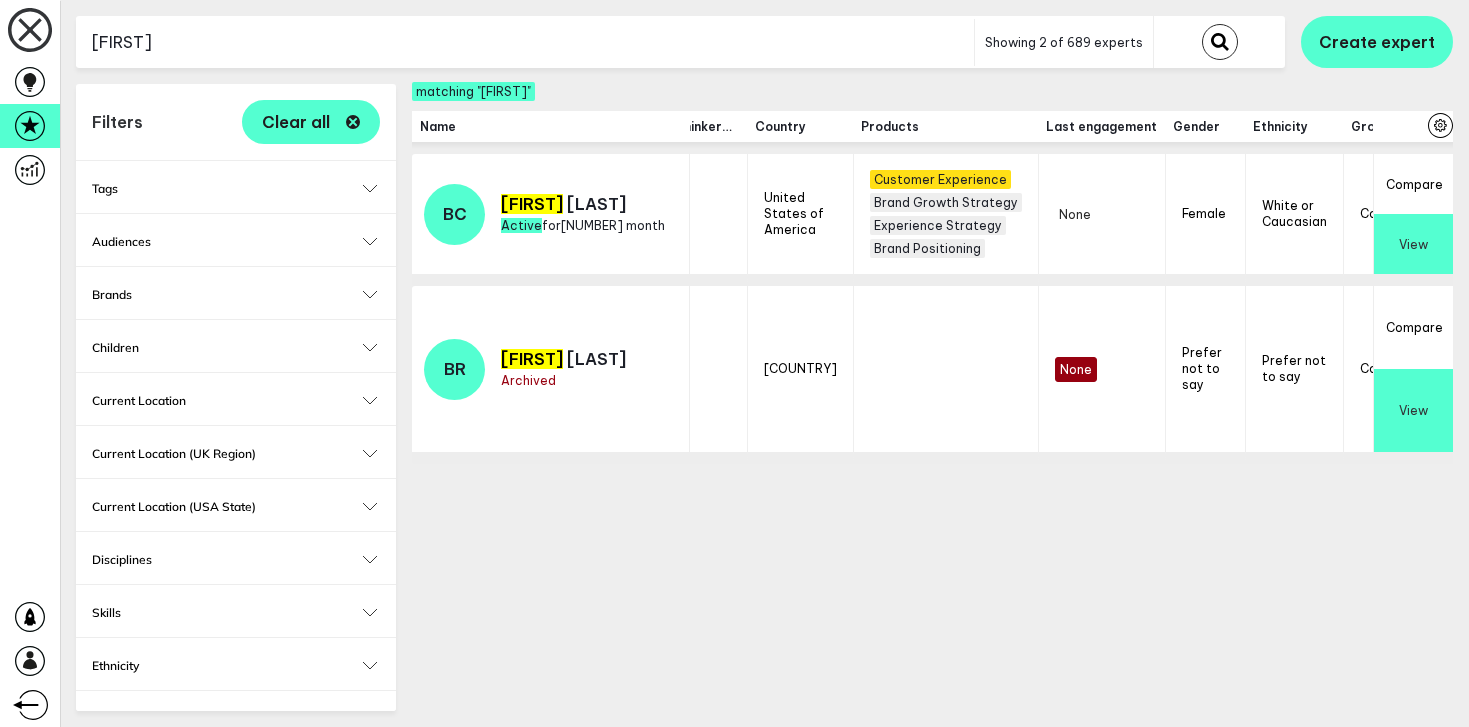click on "[FIRST]" at bounding box center [525, 42] 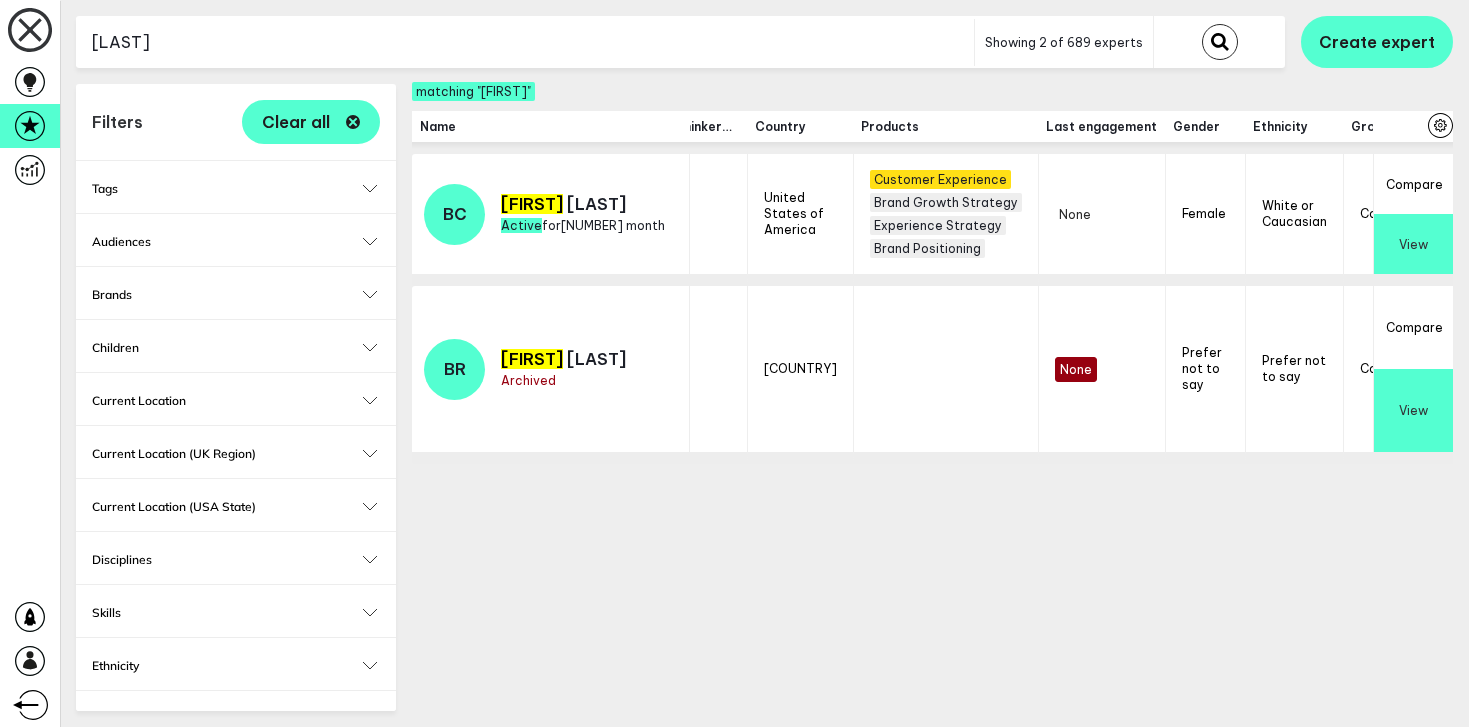 type on "[LAST]" 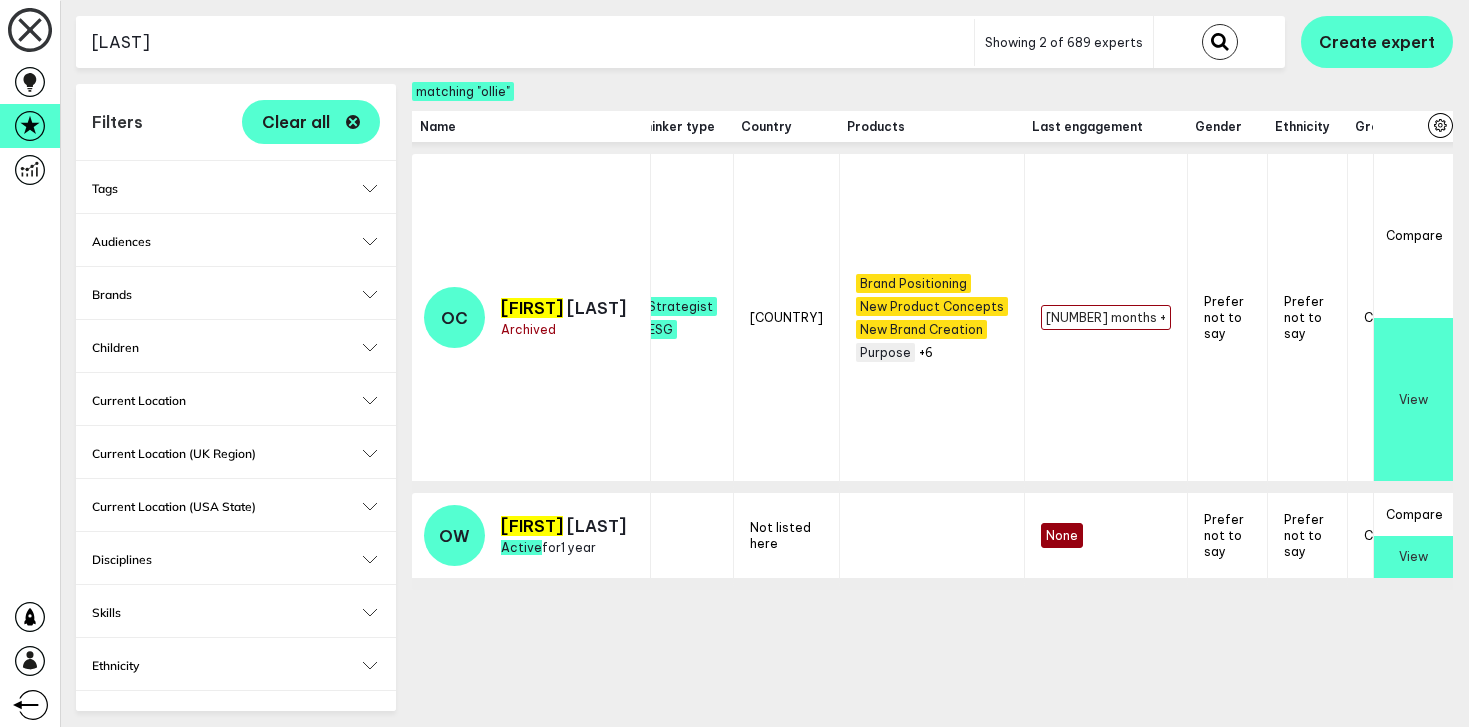 click on "View" at bounding box center [1413, 557] 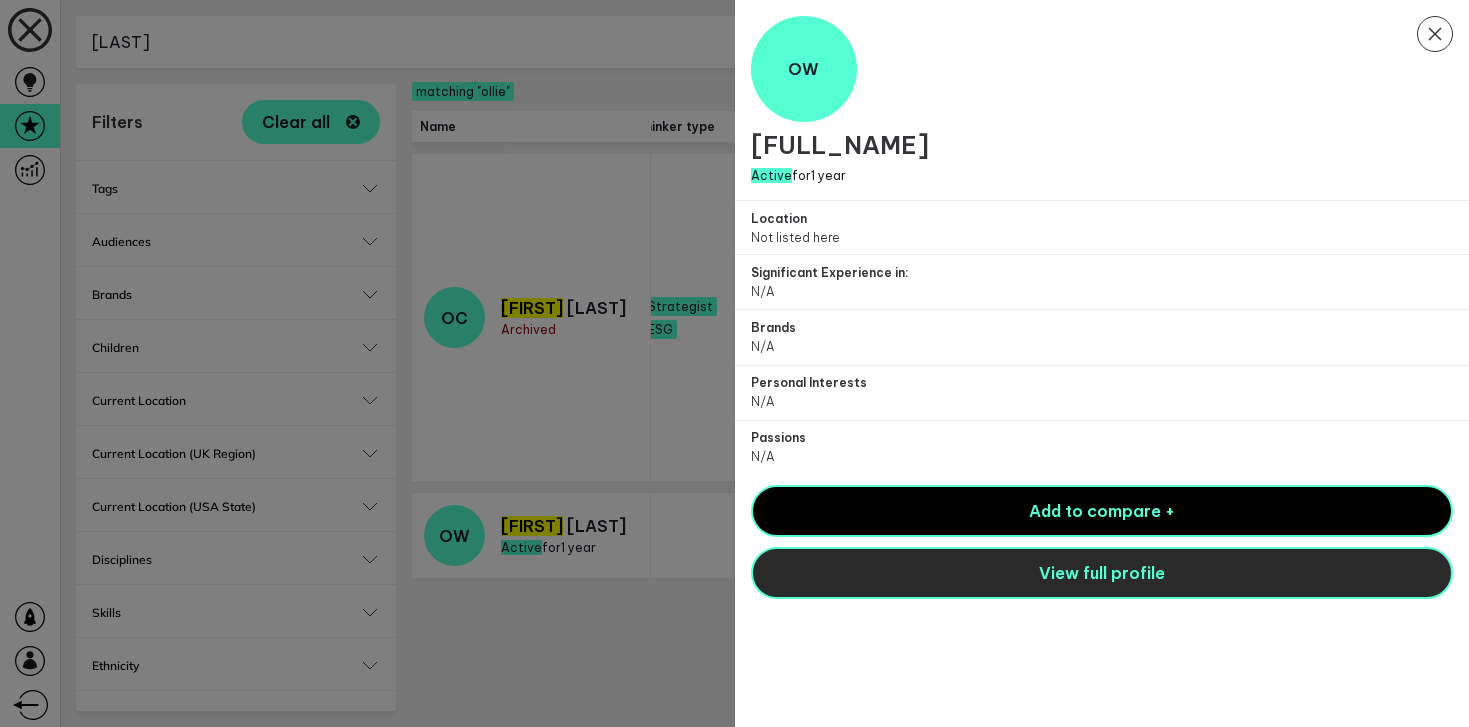 click on "View full profile" at bounding box center (1102, 573) 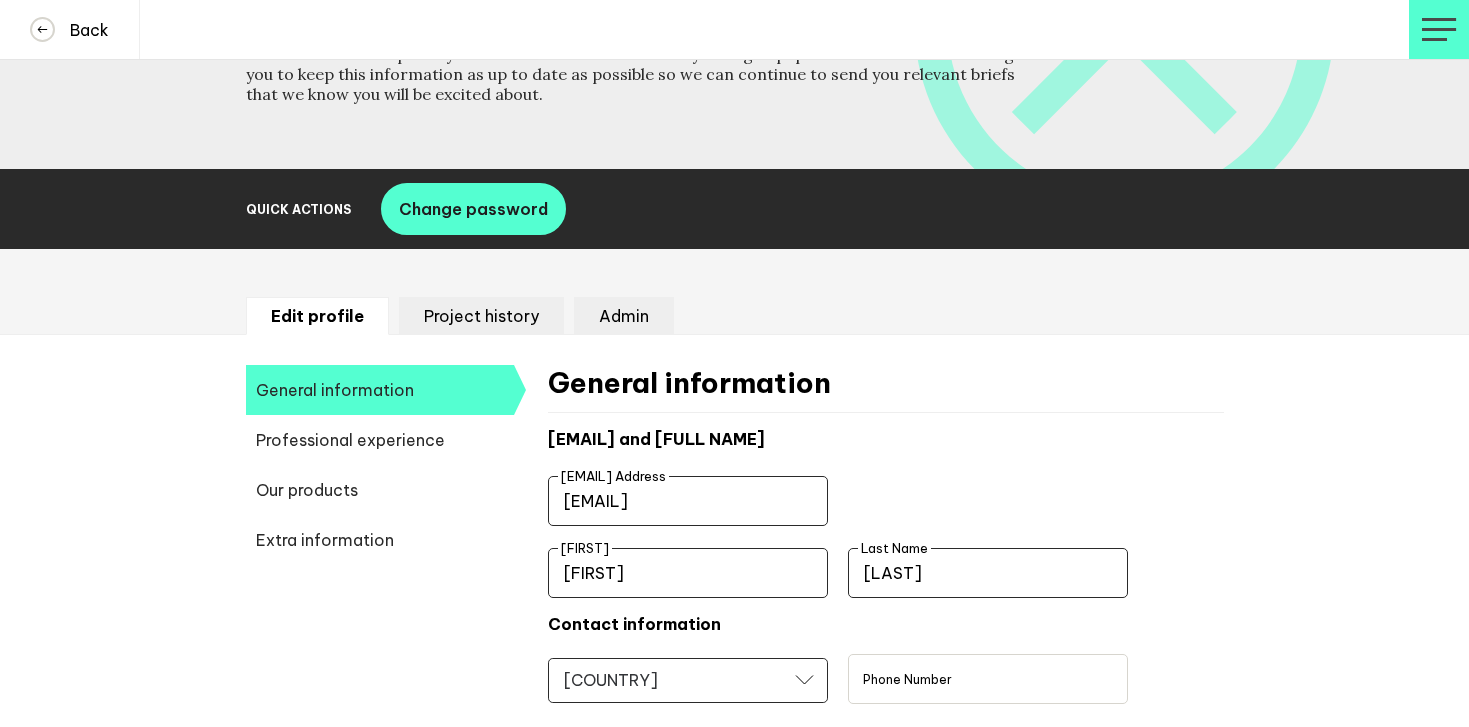 scroll, scrollTop: 215, scrollLeft: 0, axis: vertical 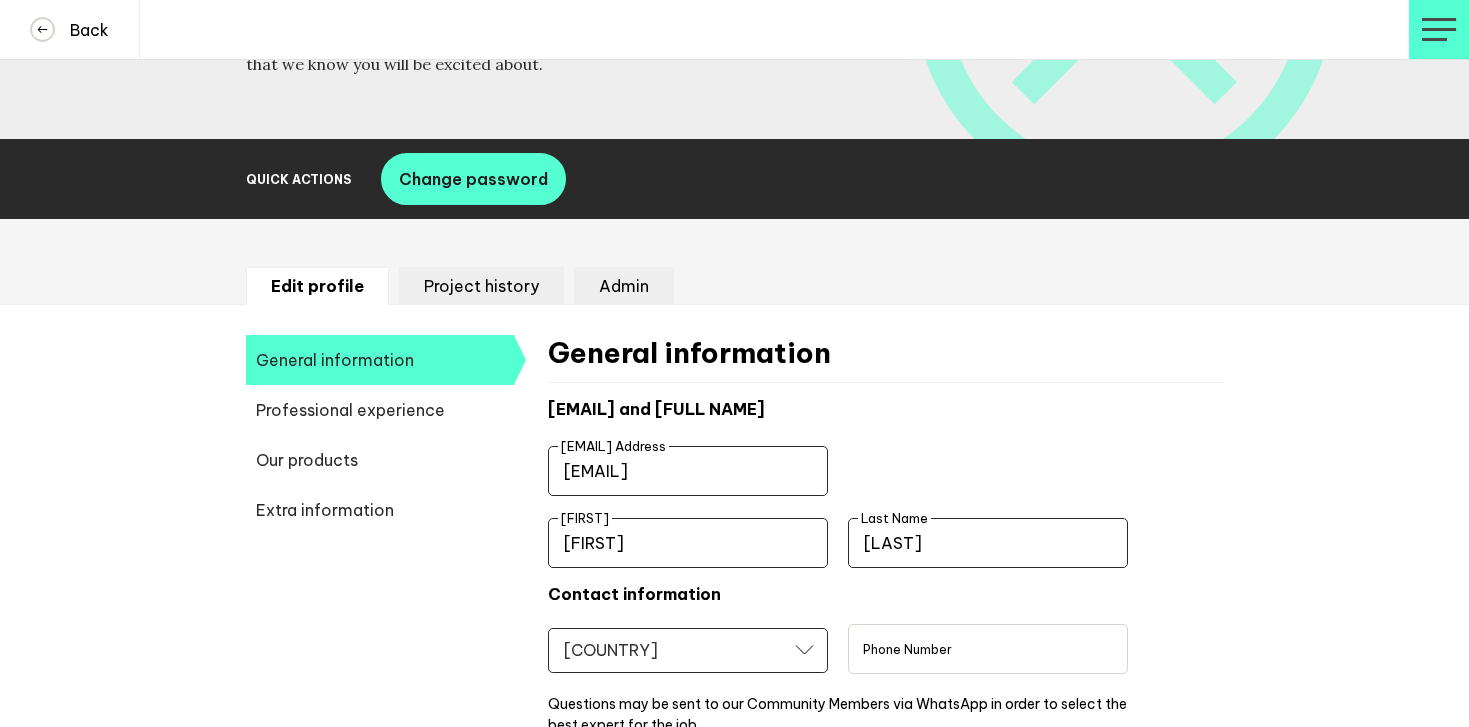 click on "Extra information" at bounding box center (380, 360) 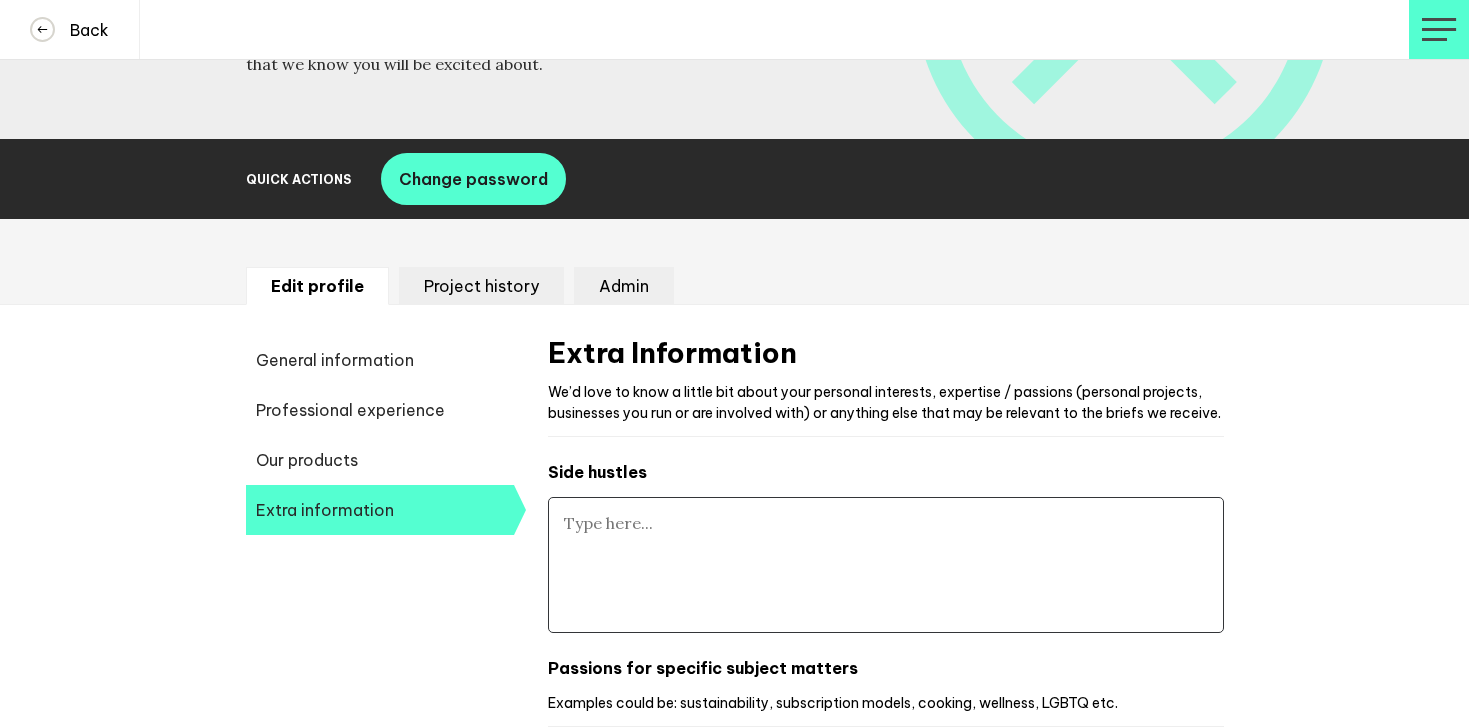 click on "Our products" at bounding box center [380, 360] 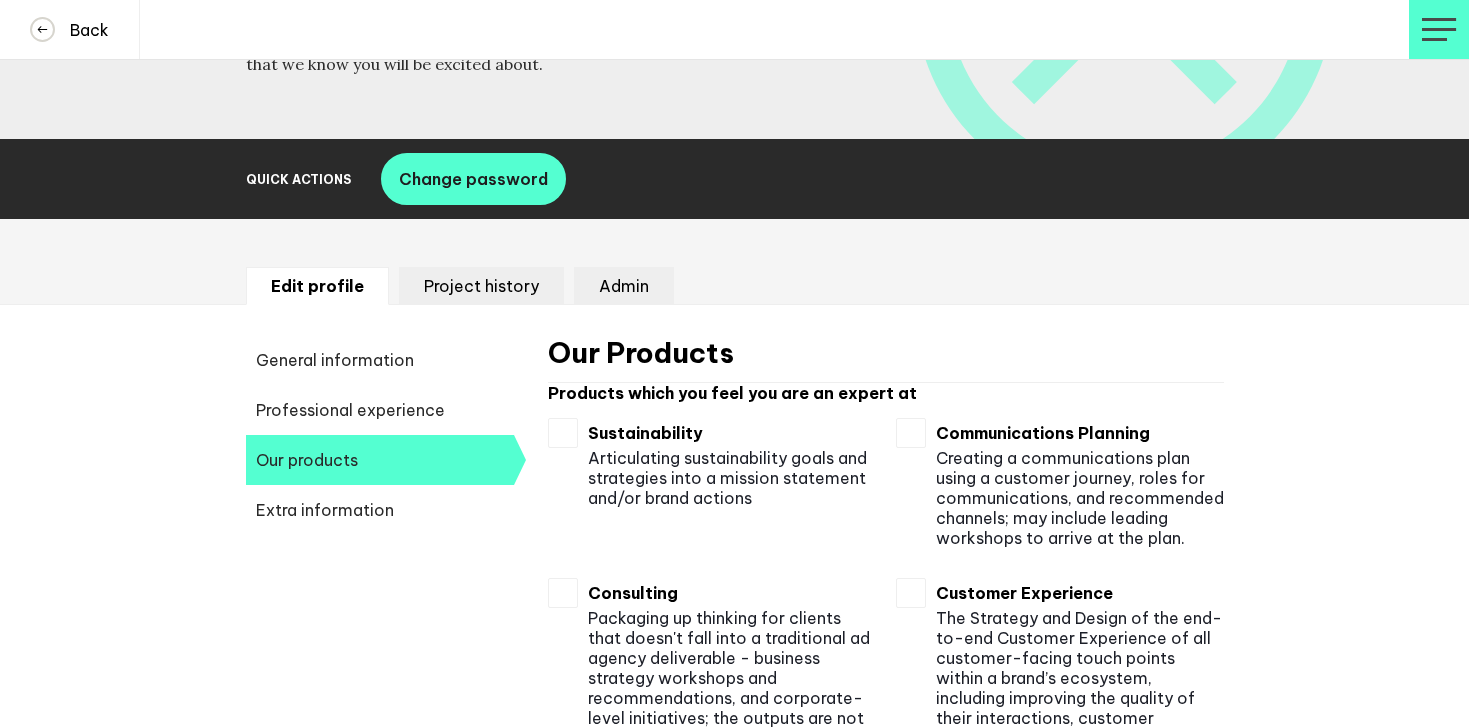 click on "General information" at bounding box center [380, 360] 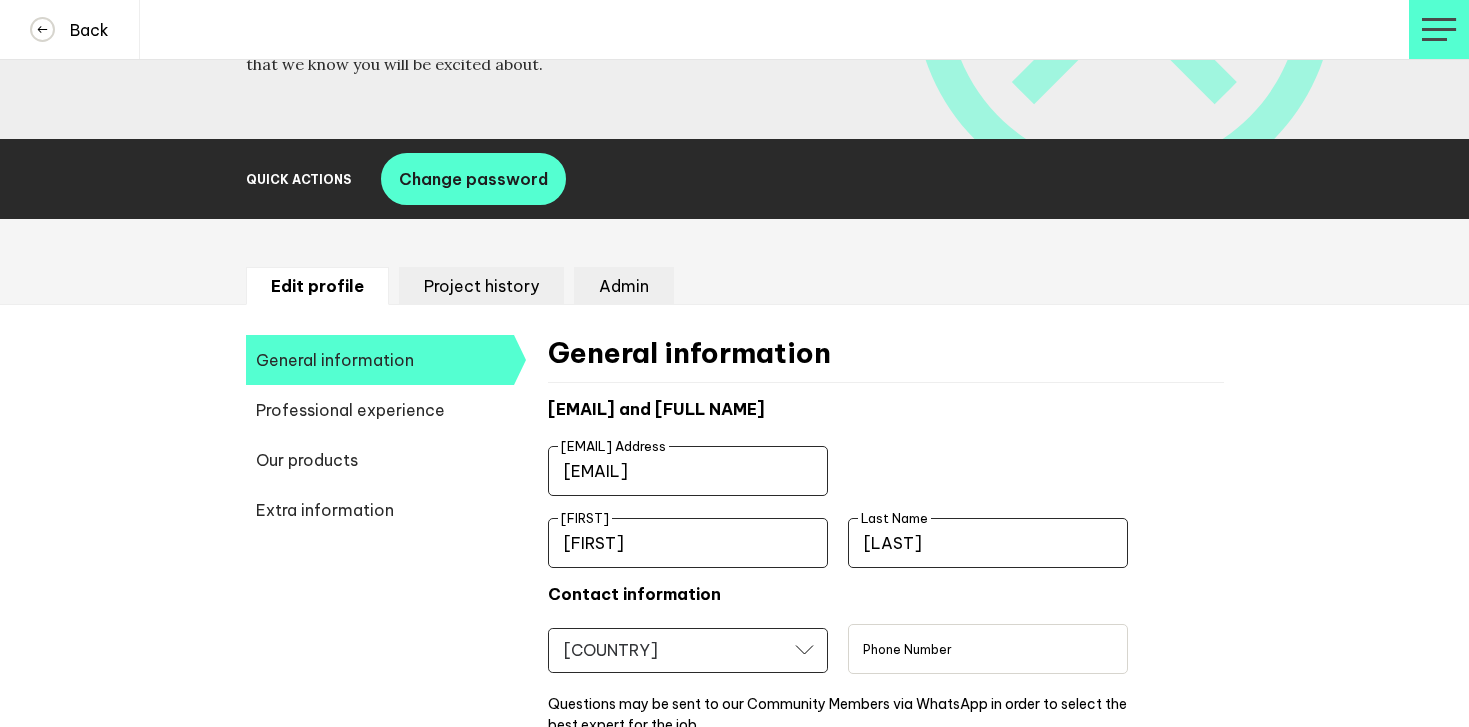 scroll, scrollTop: 0, scrollLeft: 0, axis: both 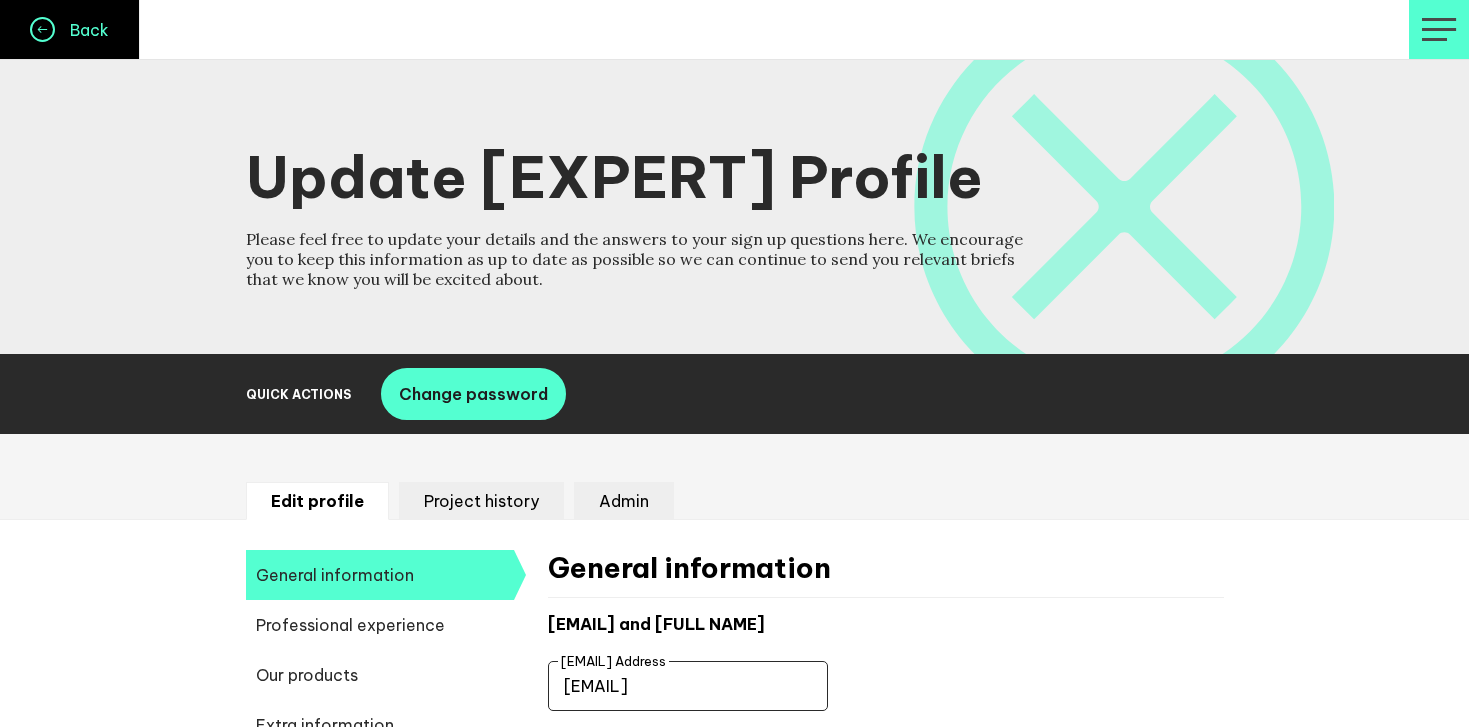 click at bounding box center (42, 29) 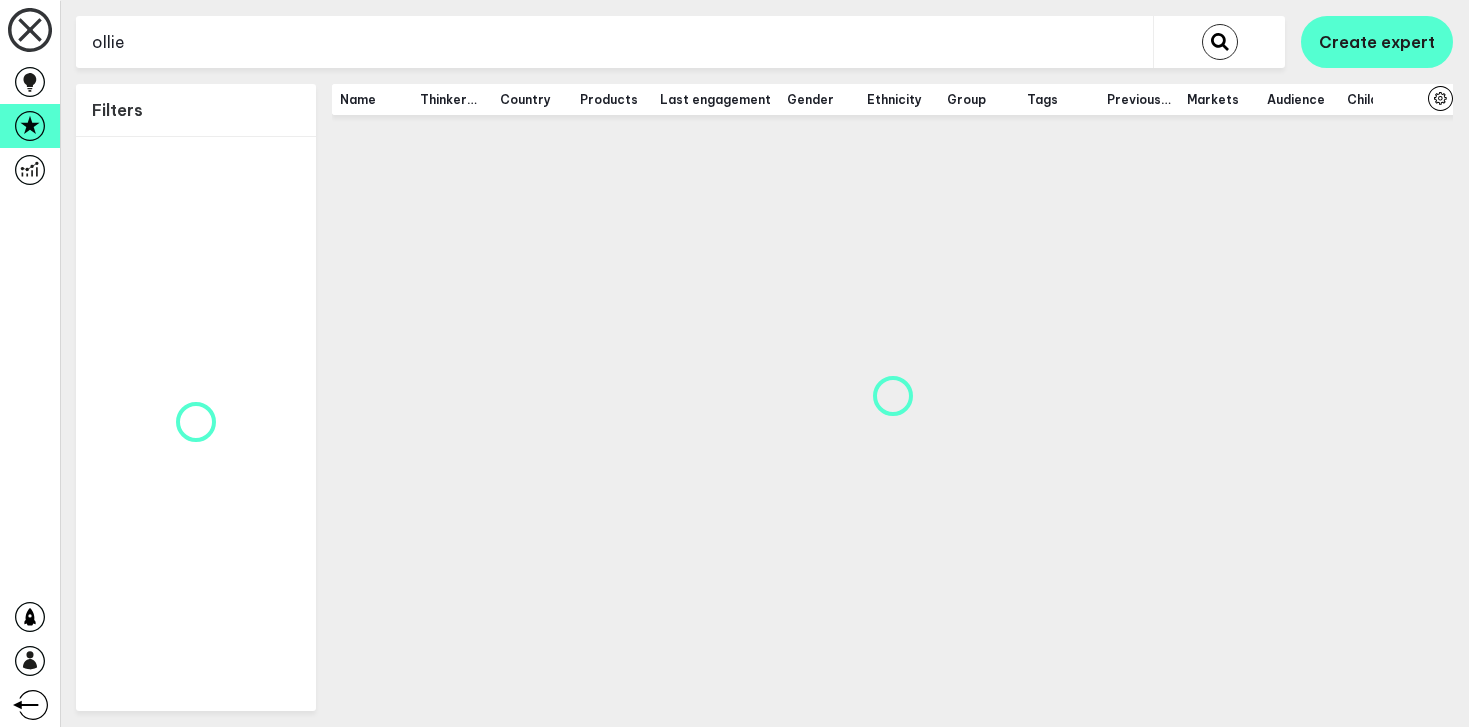 scroll, scrollTop: 0, scrollLeft: 0, axis: both 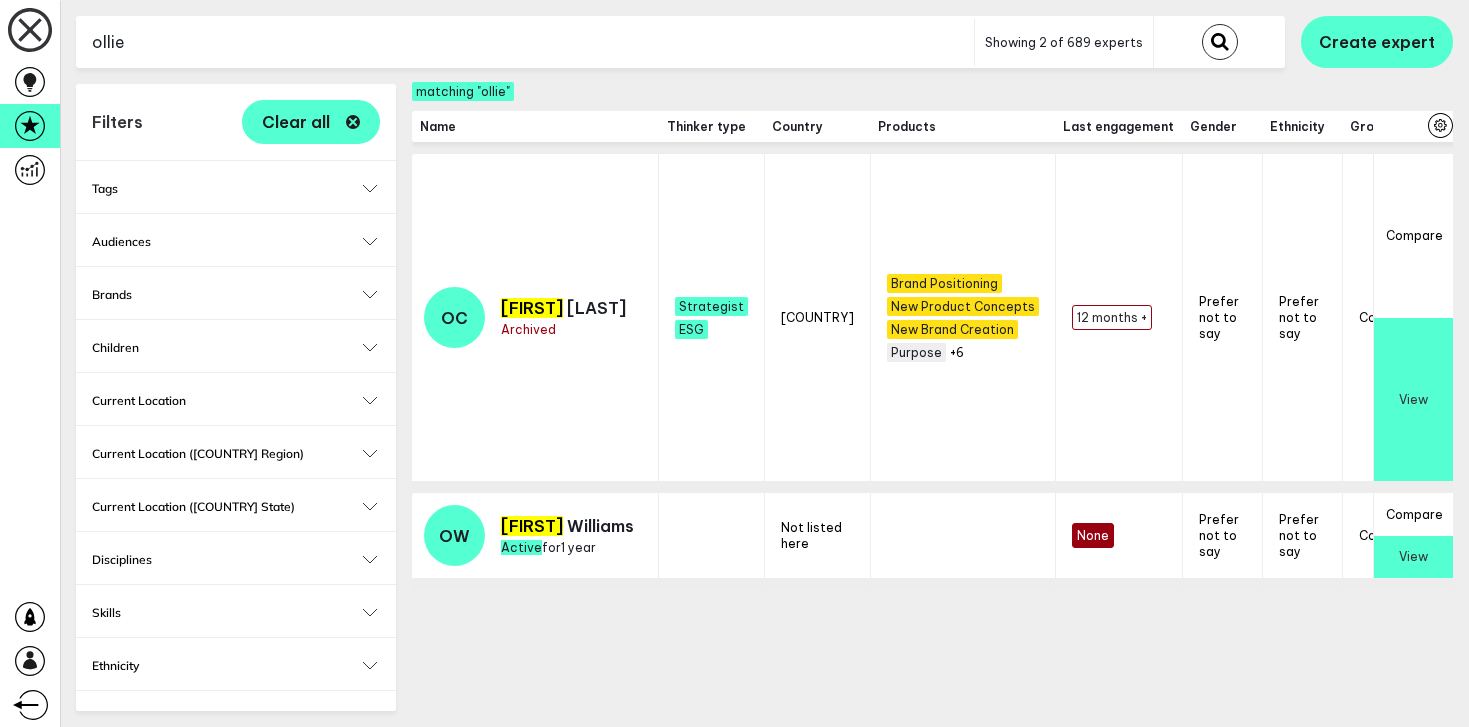 click on "ollie" at bounding box center (525, 42) 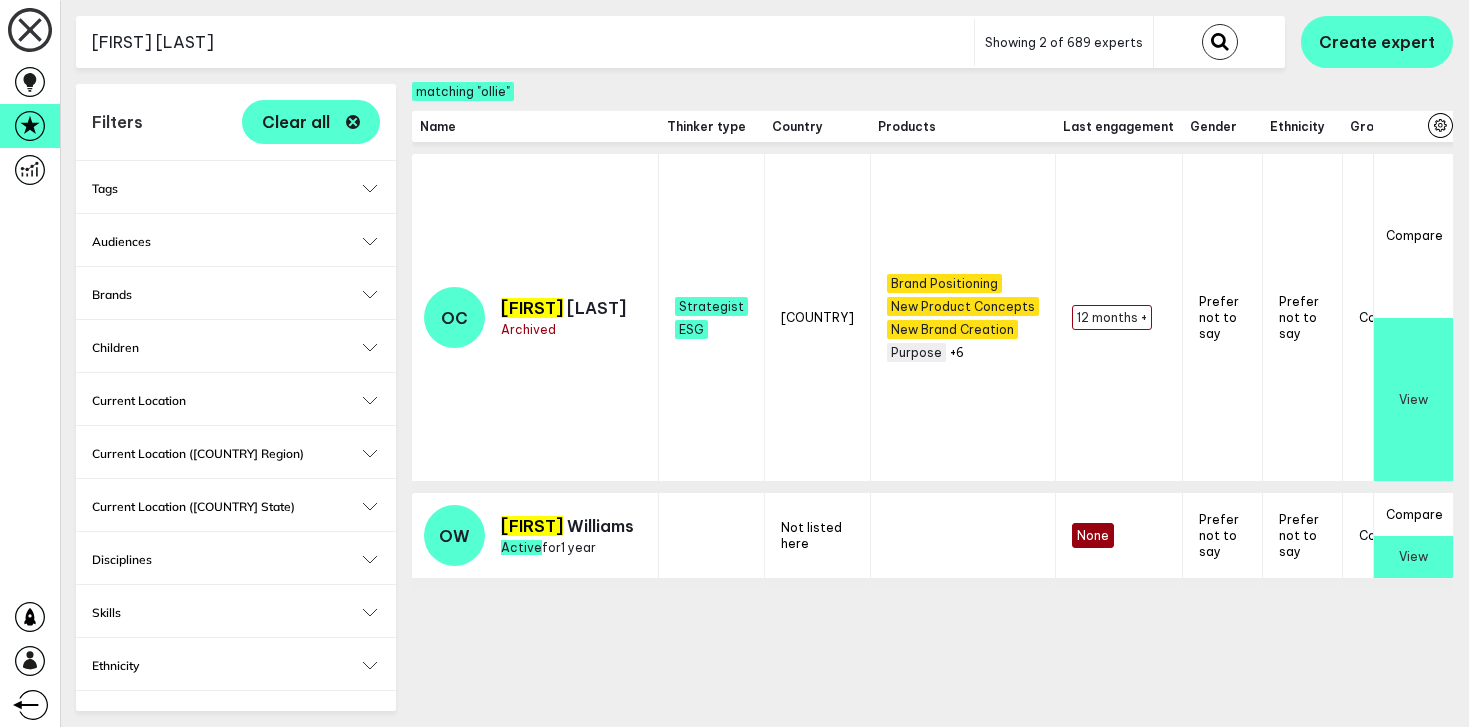 type on "Erik Norin" 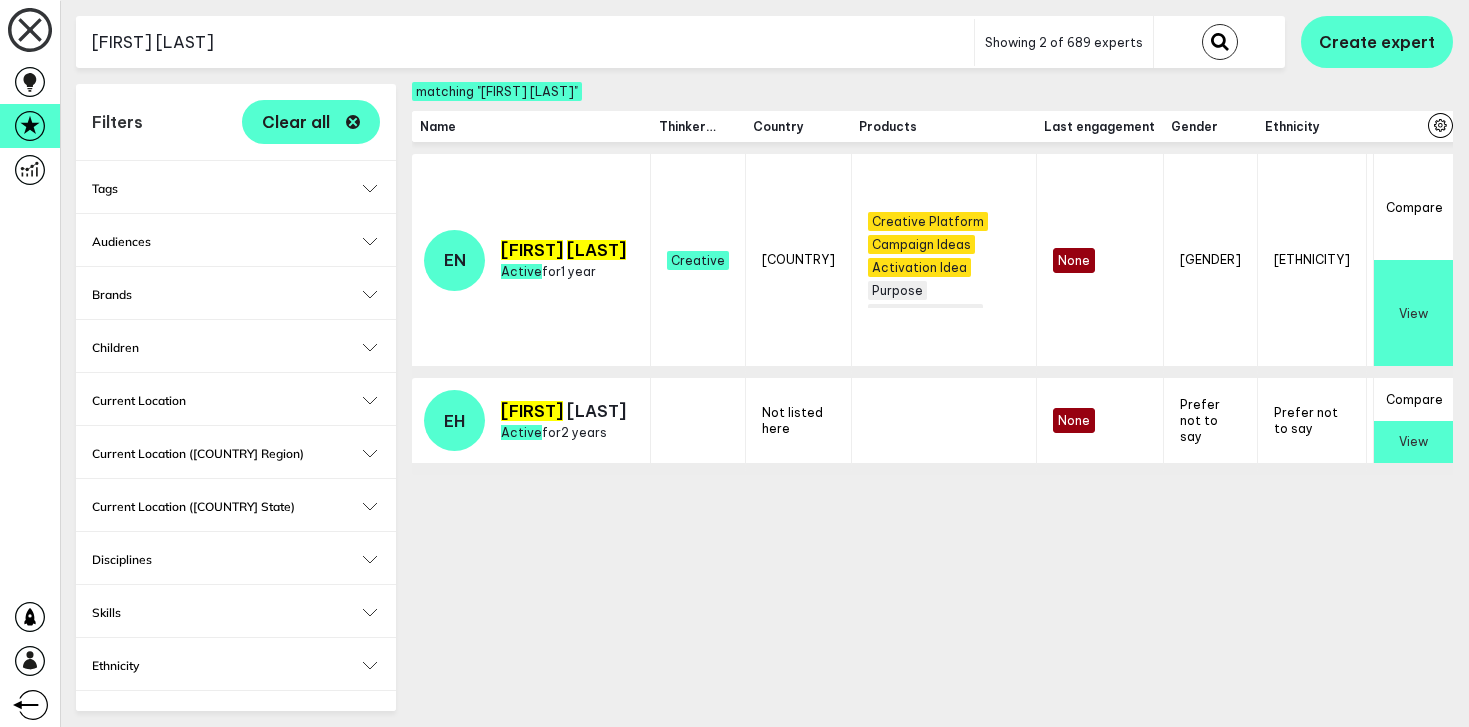 click on "View" at bounding box center (1413, 313) 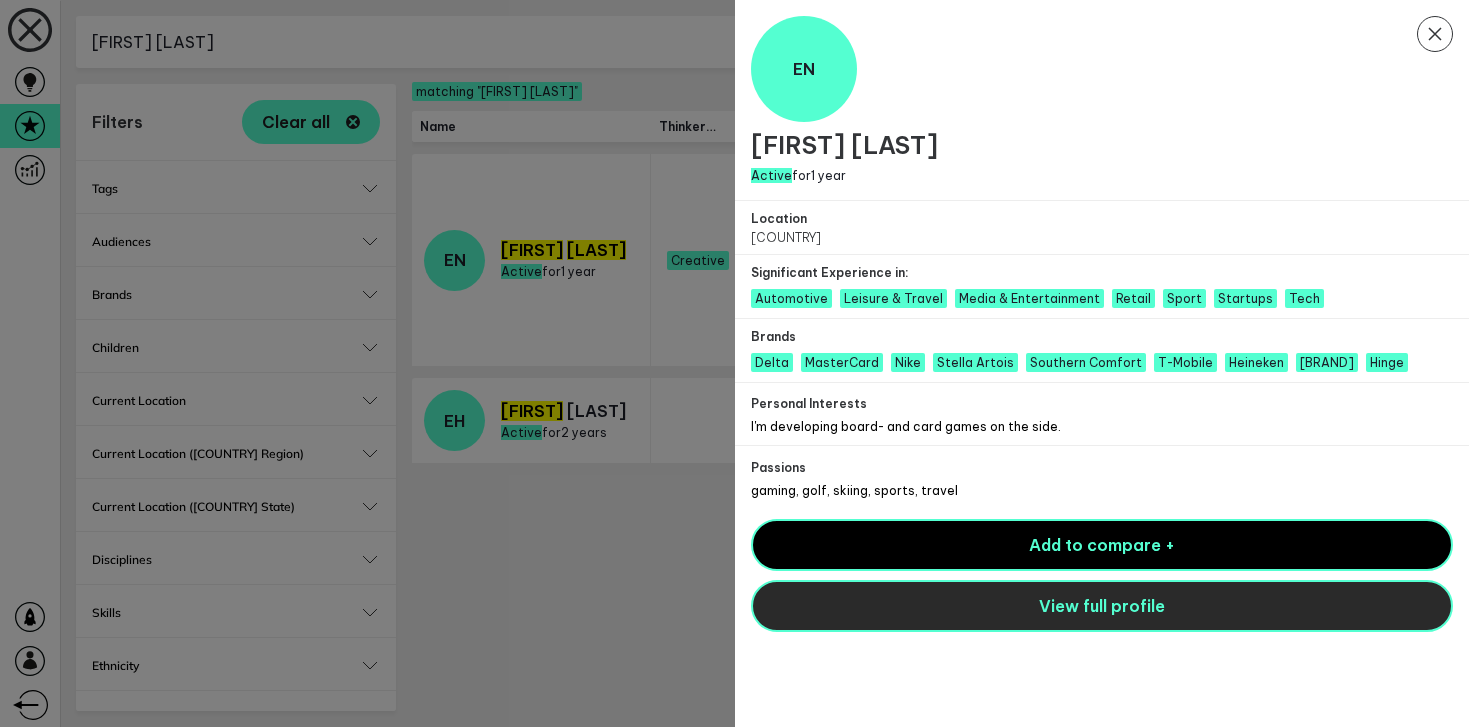 click on "View full profile" at bounding box center [1102, 606] 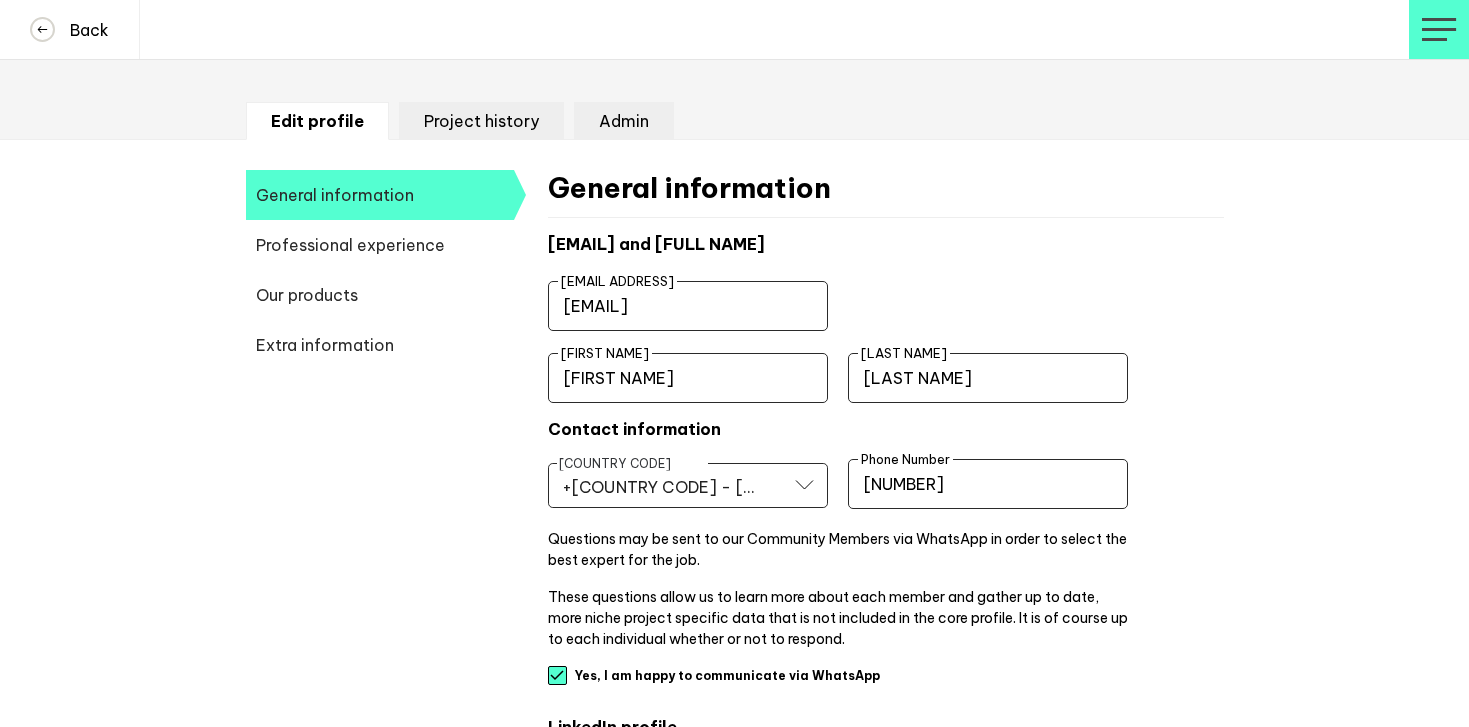 scroll, scrollTop: 305, scrollLeft: 0, axis: vertical 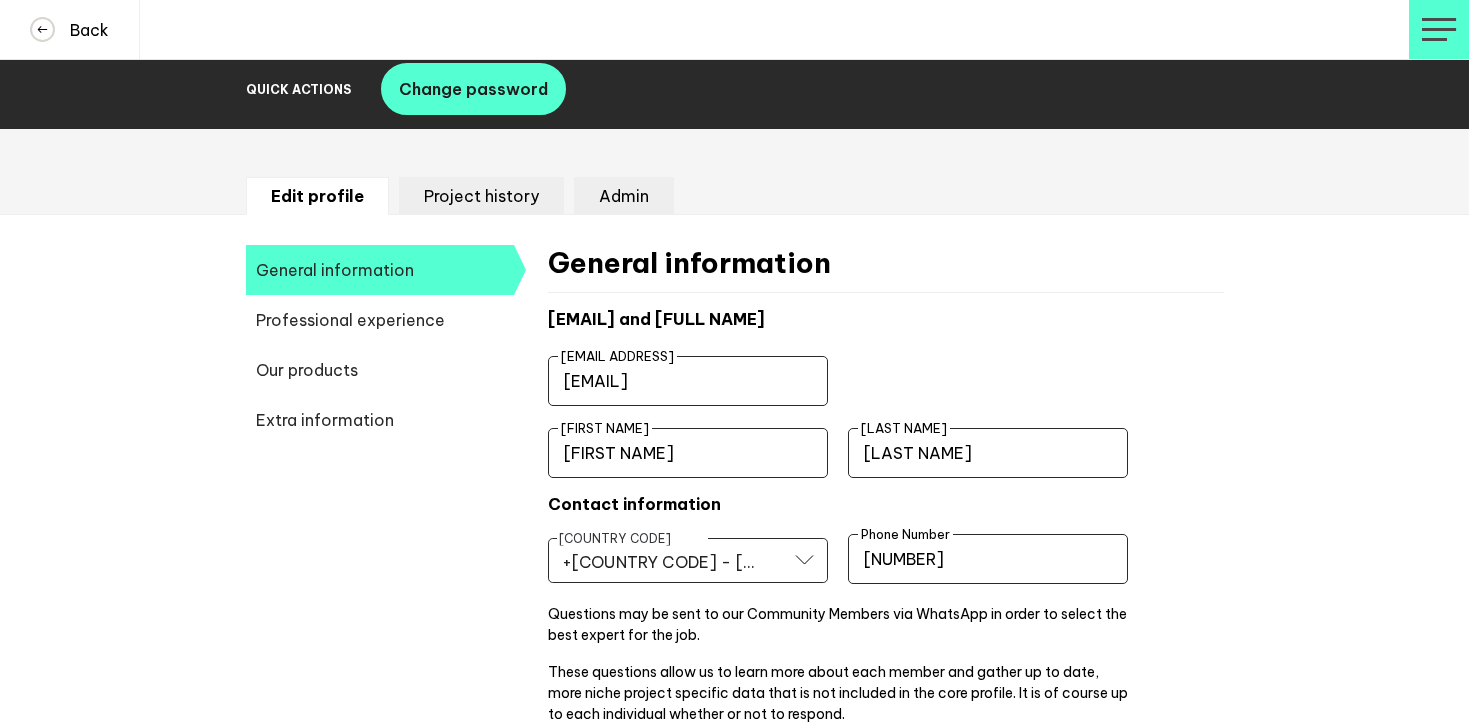 click on "Project history" at bounding box center [481, 196] 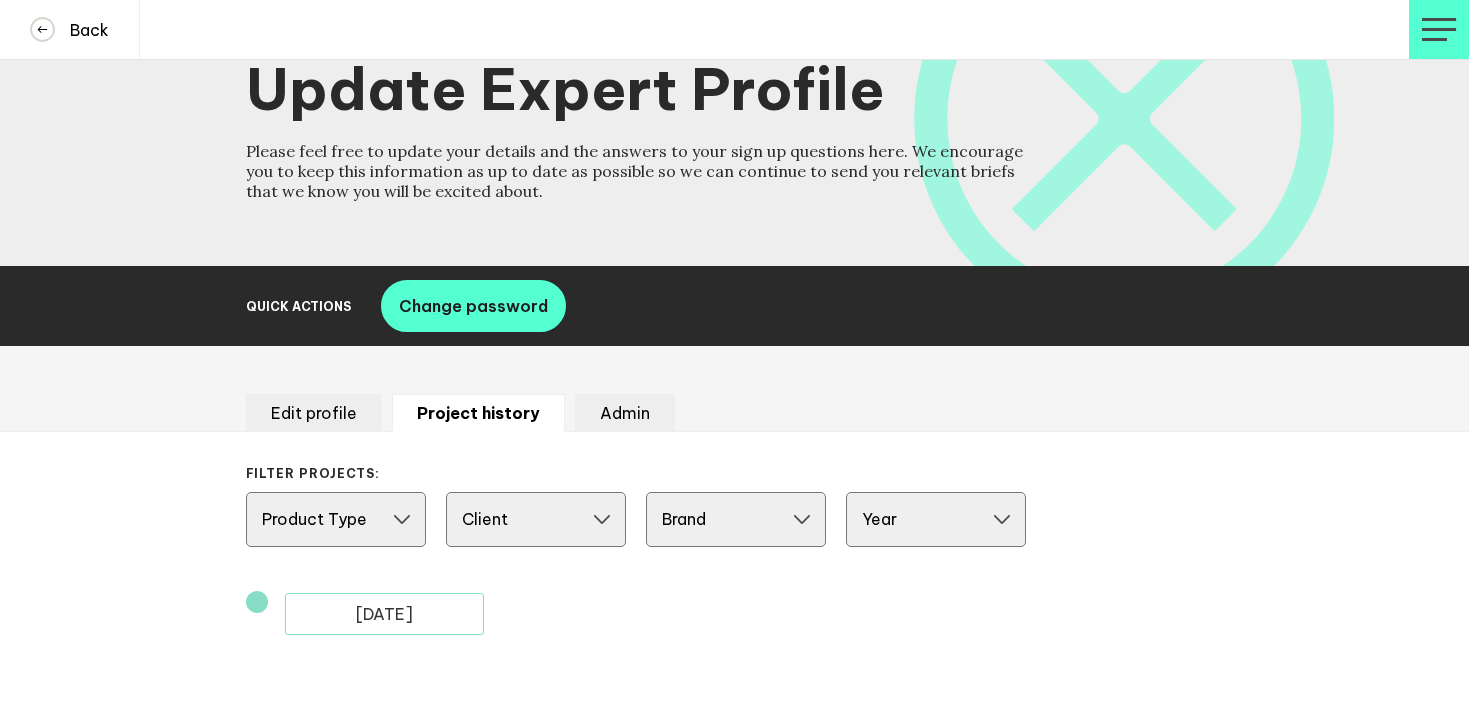 click on "Edit profile" at bounding box center (314, 413) 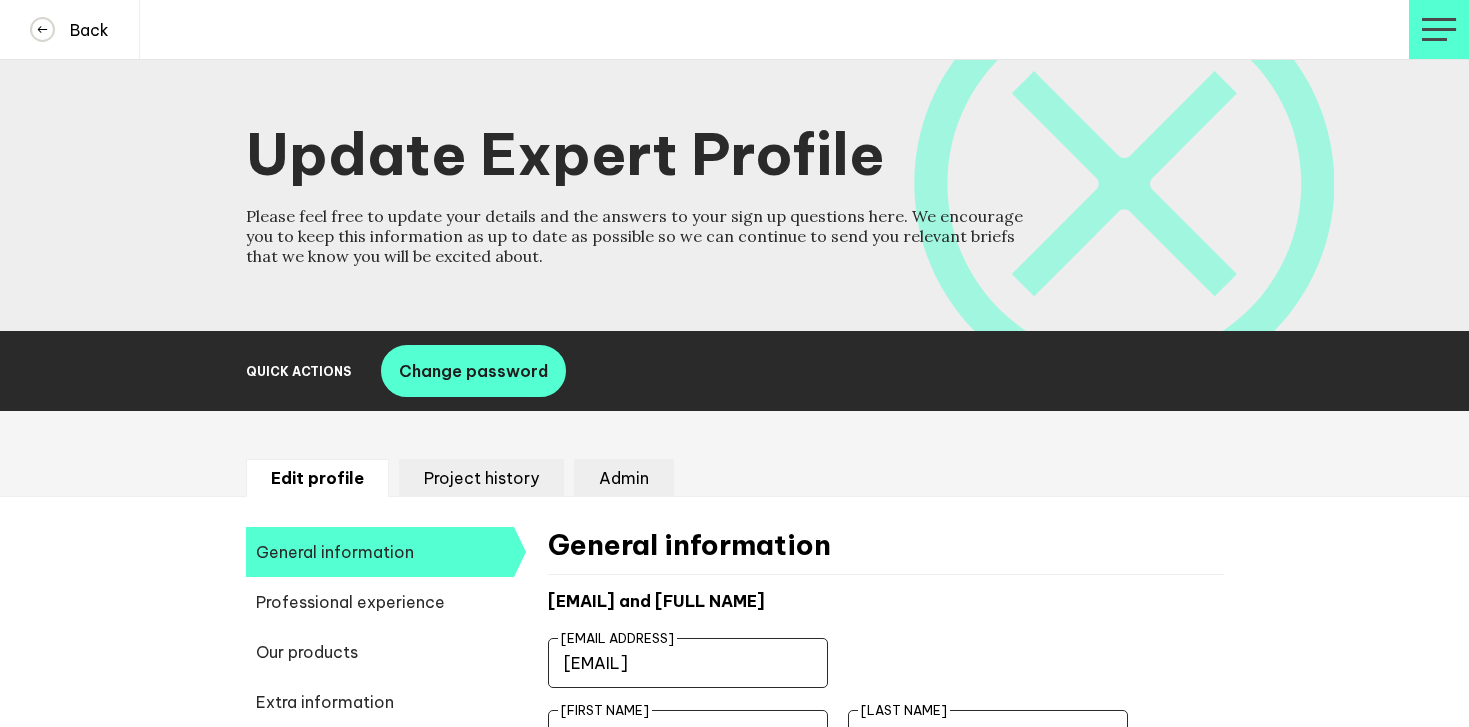 scroll, scrollTop: 305, scrollLeft: 0, axis: vertical 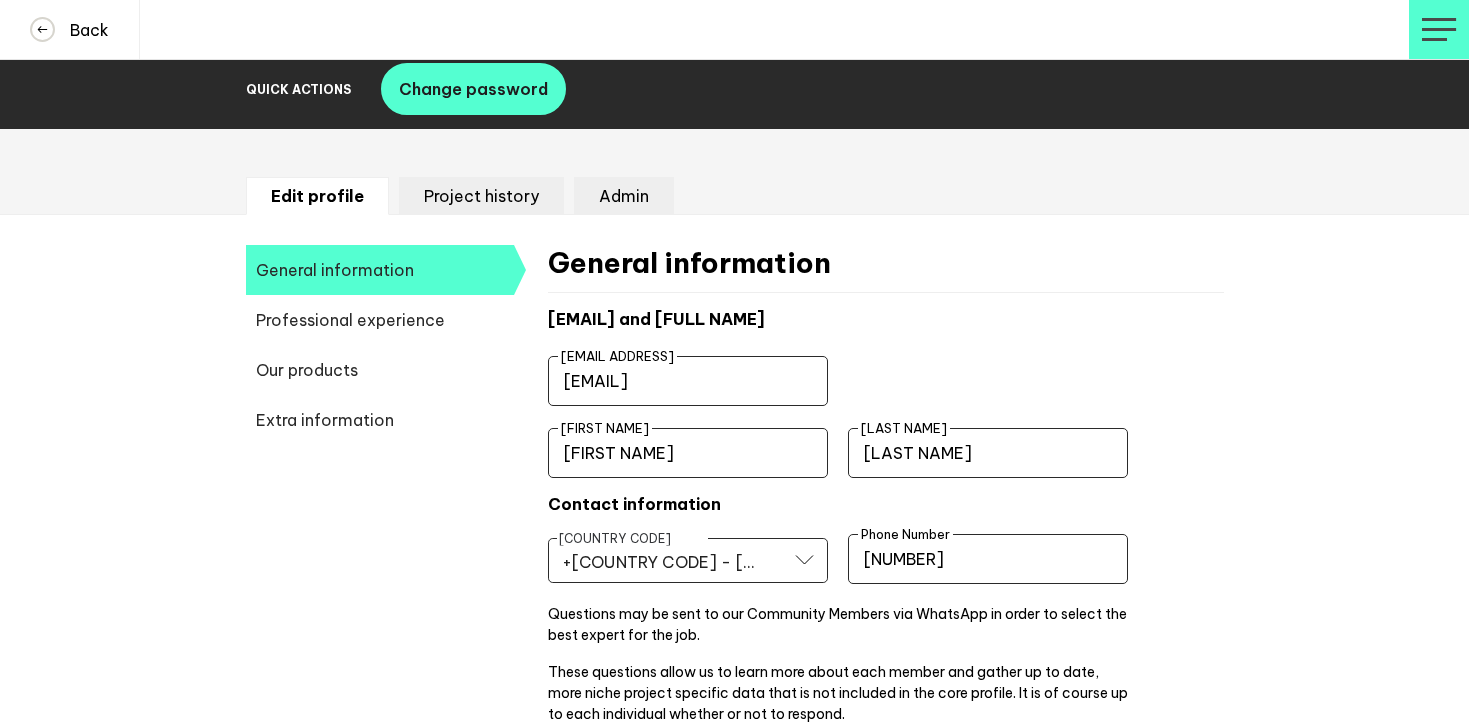 click on "Professional experience" at bounding box center [380, 270] 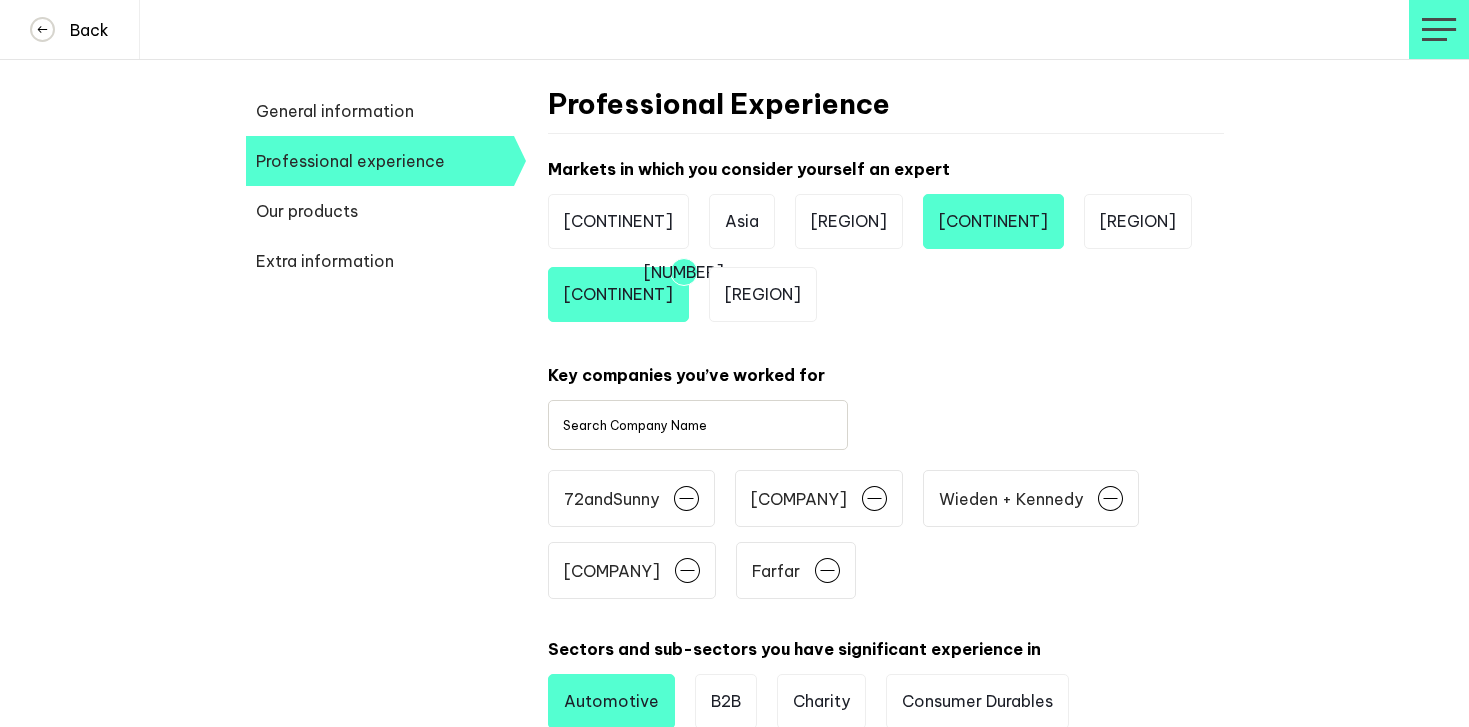 scroll, scrollTop: 0, scrollLeft: 0, axis: both 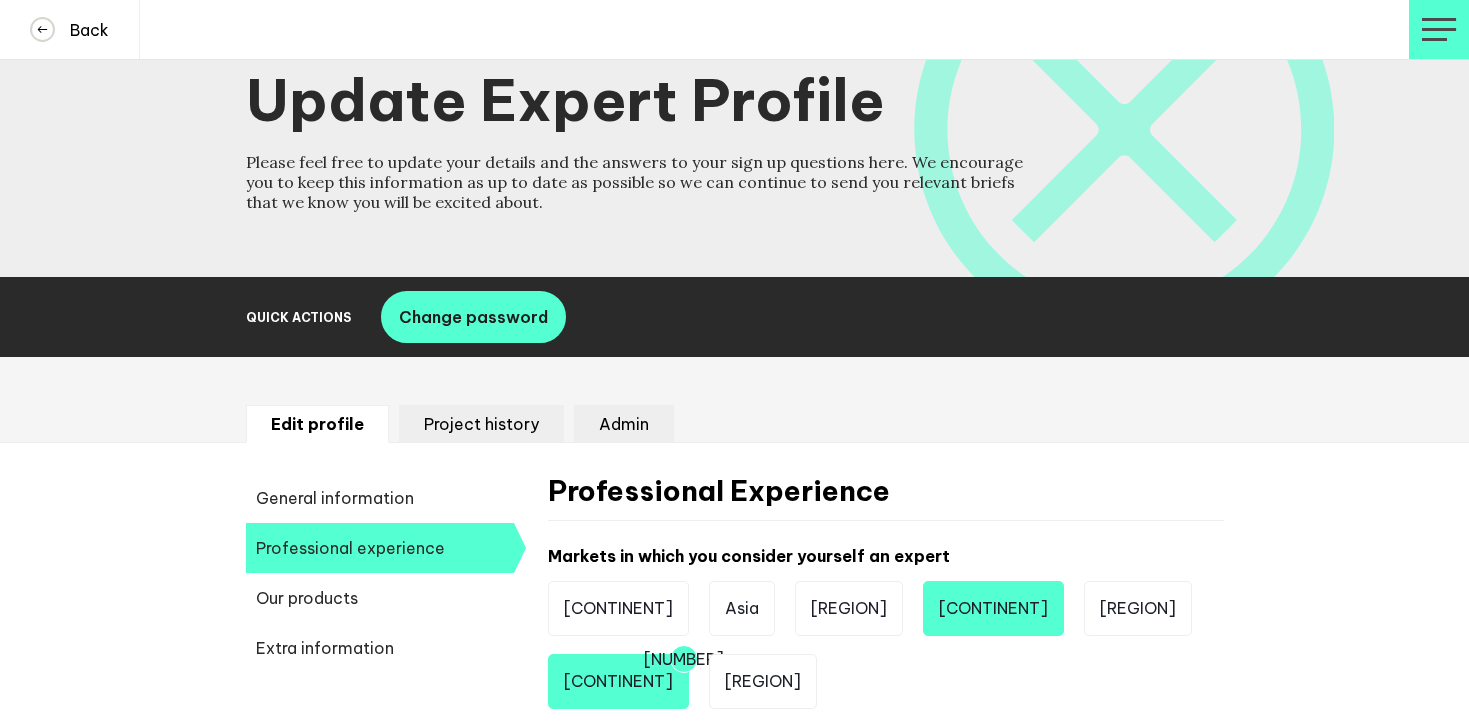 click on "Our products" at bounding box center (380, 498) 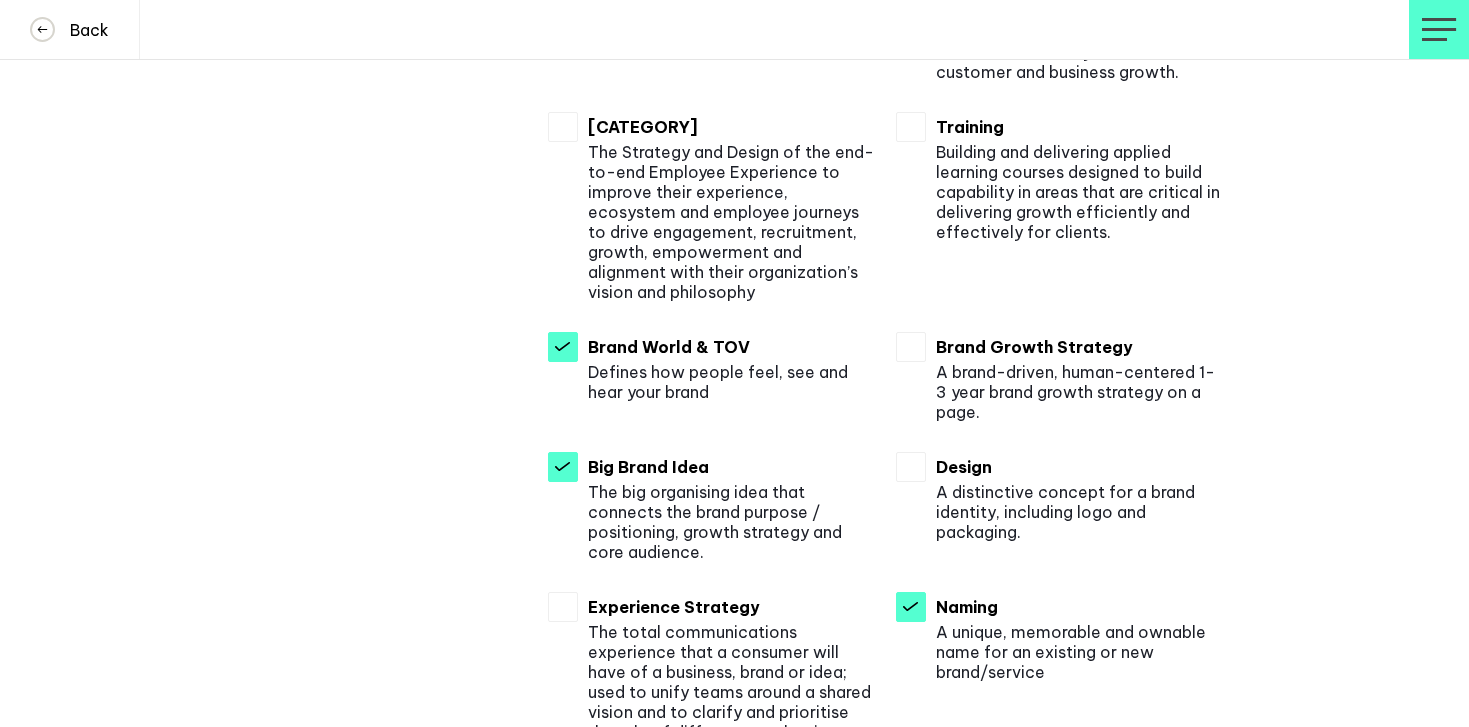 scroll, scrollTop: 0, scrollLeft: 0, axis: both 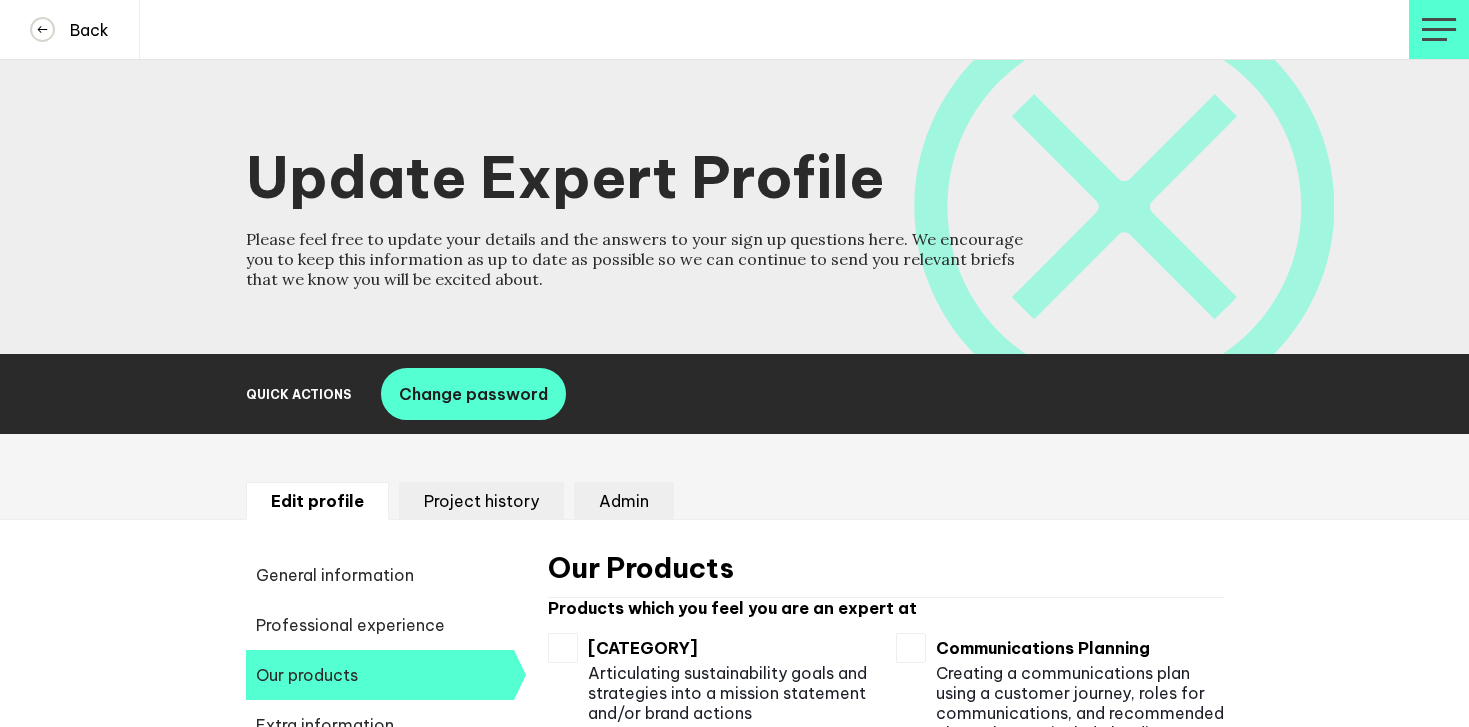 click on "Project history" at bounding box center [481, 501] 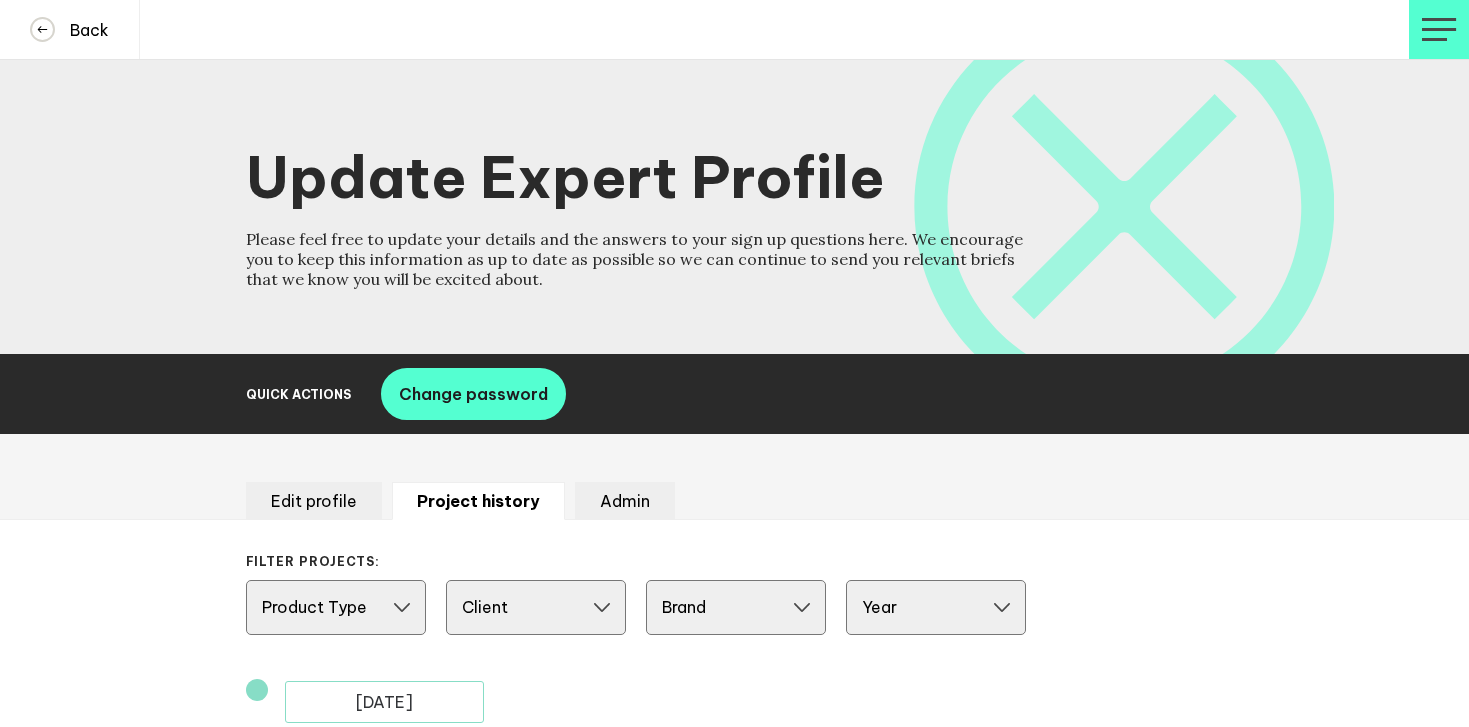 click on "Admin" at bounding box center [625, 501] 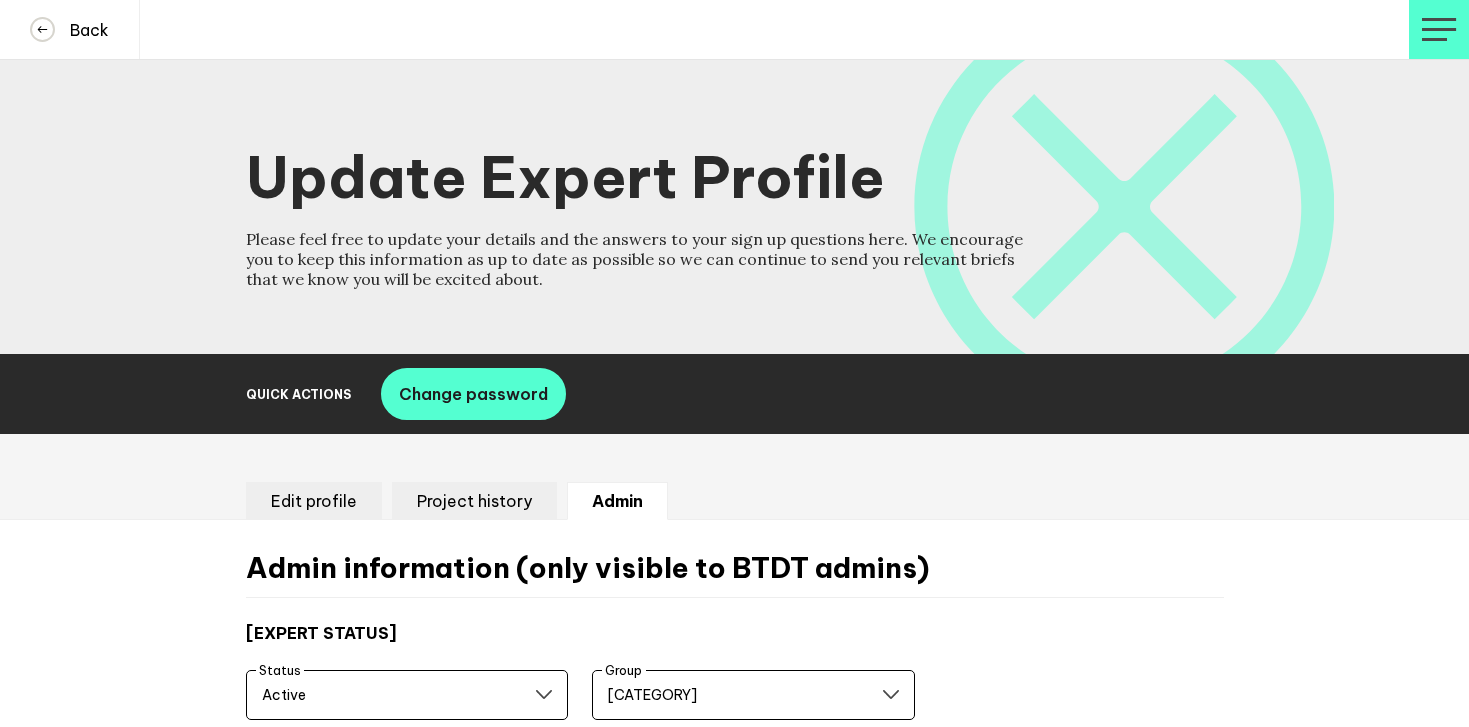 click on "Edit profile" at bounding box center (314, 501) 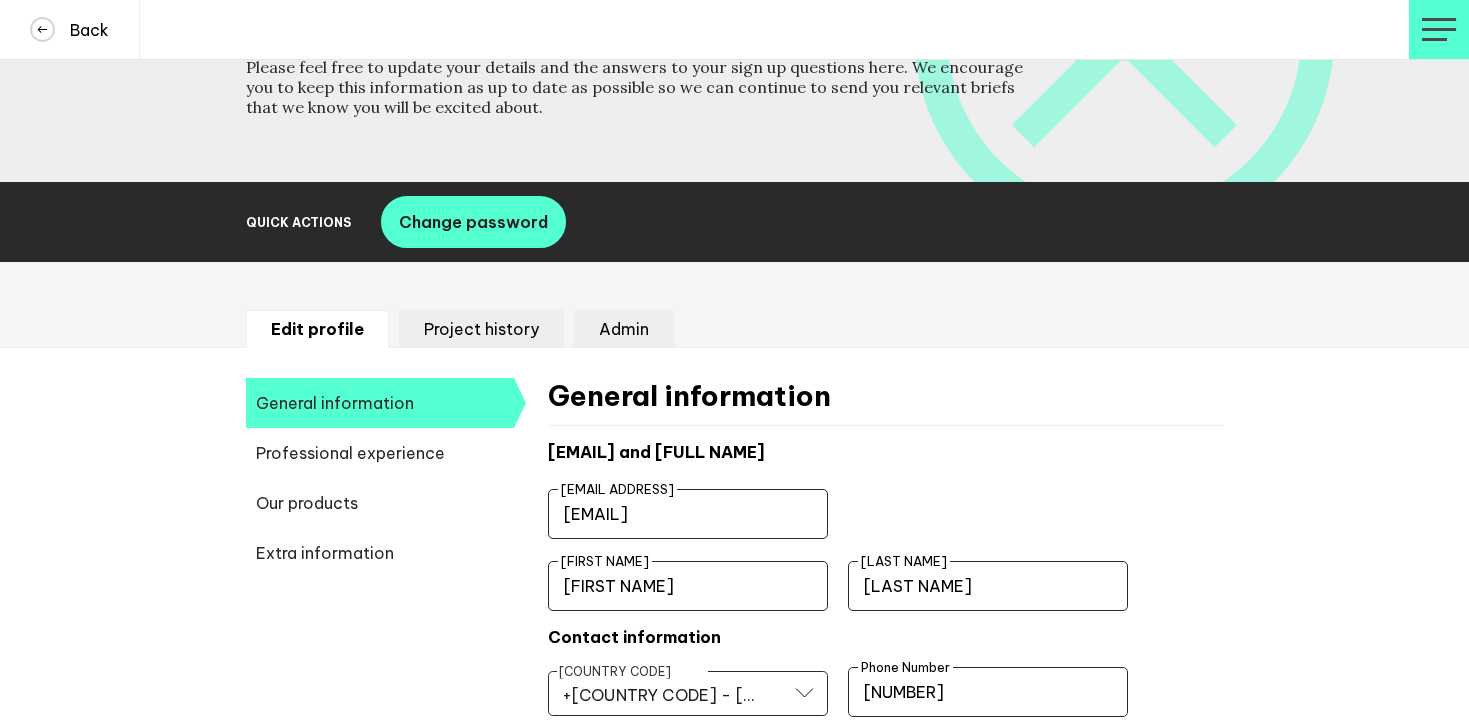 scroll, scrollTop: 198, scrollLeft: 0, axis: vertical 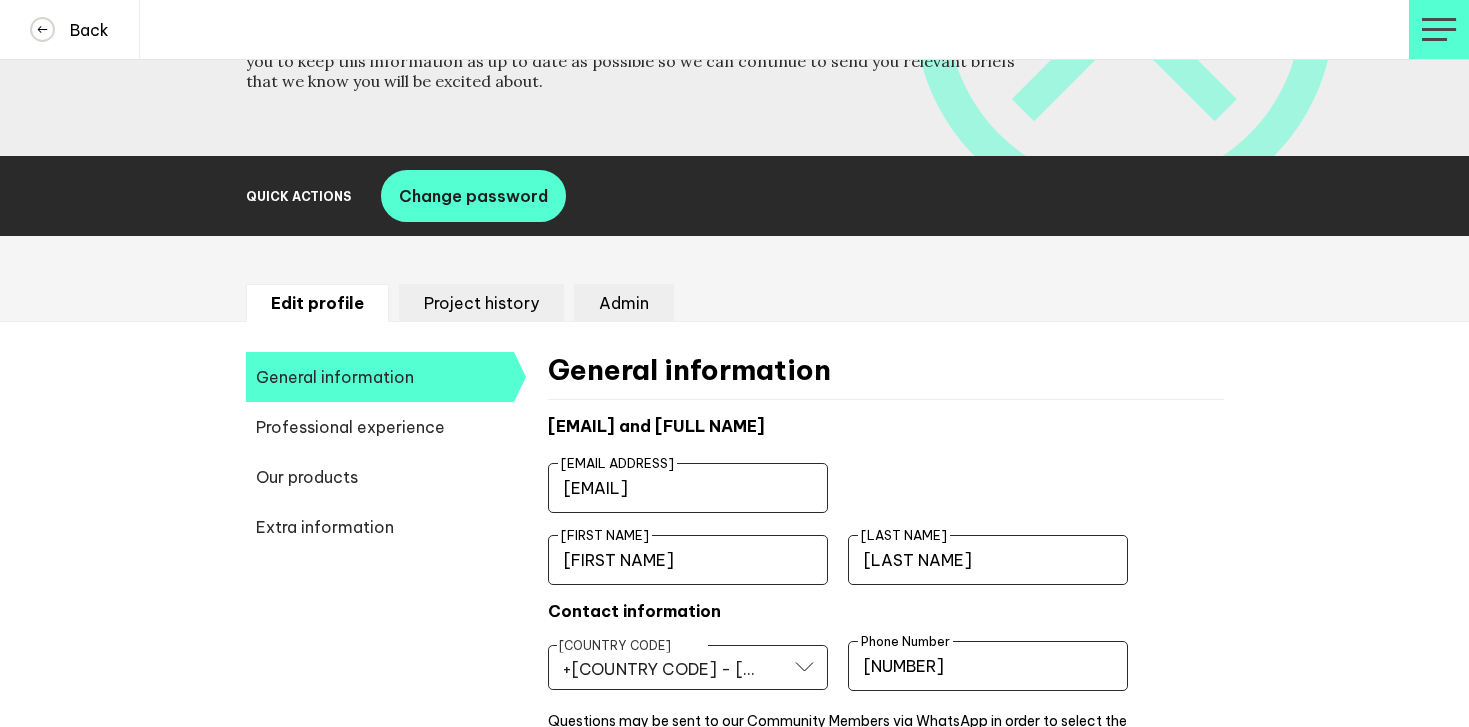 drag, startPoint x: 734, startPoint y: 486, endPoint x: 457, endPoint y: 487, distance: 277.0018 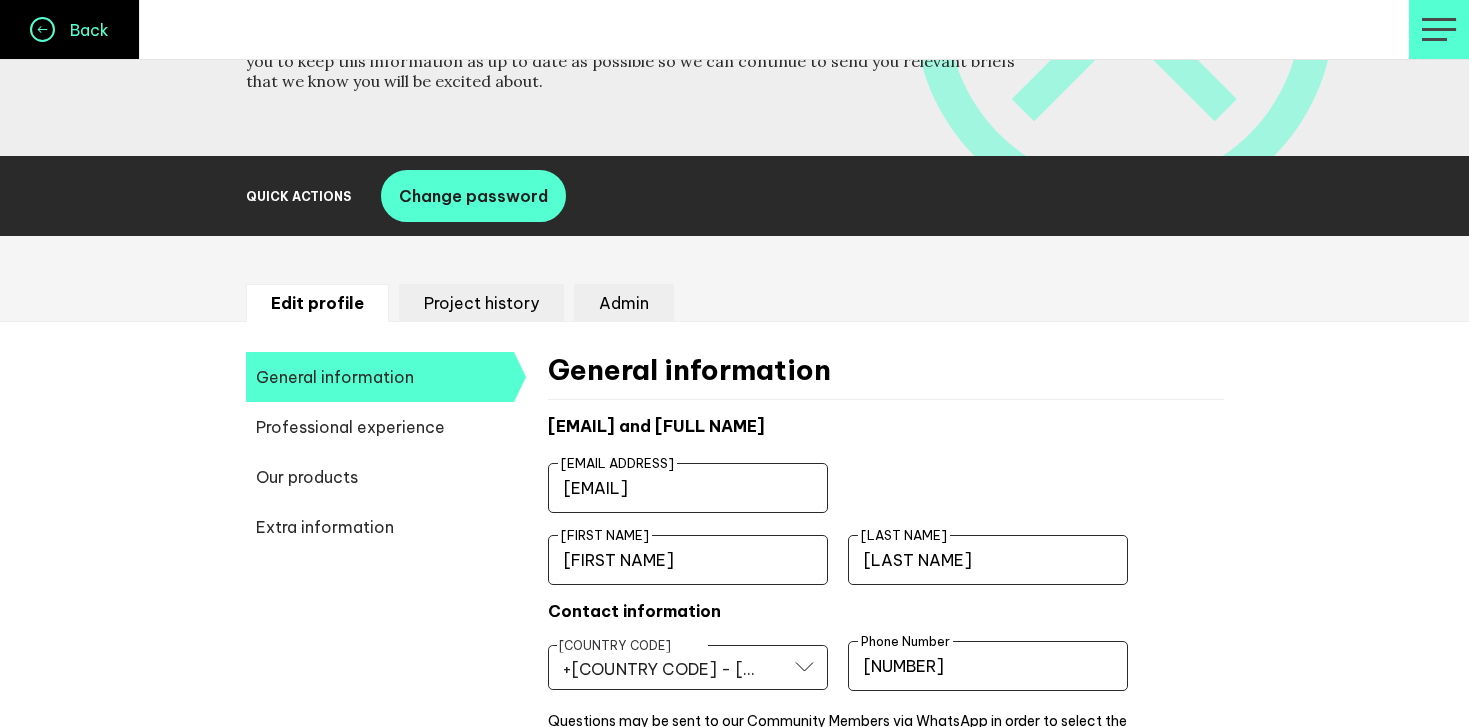 click at bounding box center (42, 29) 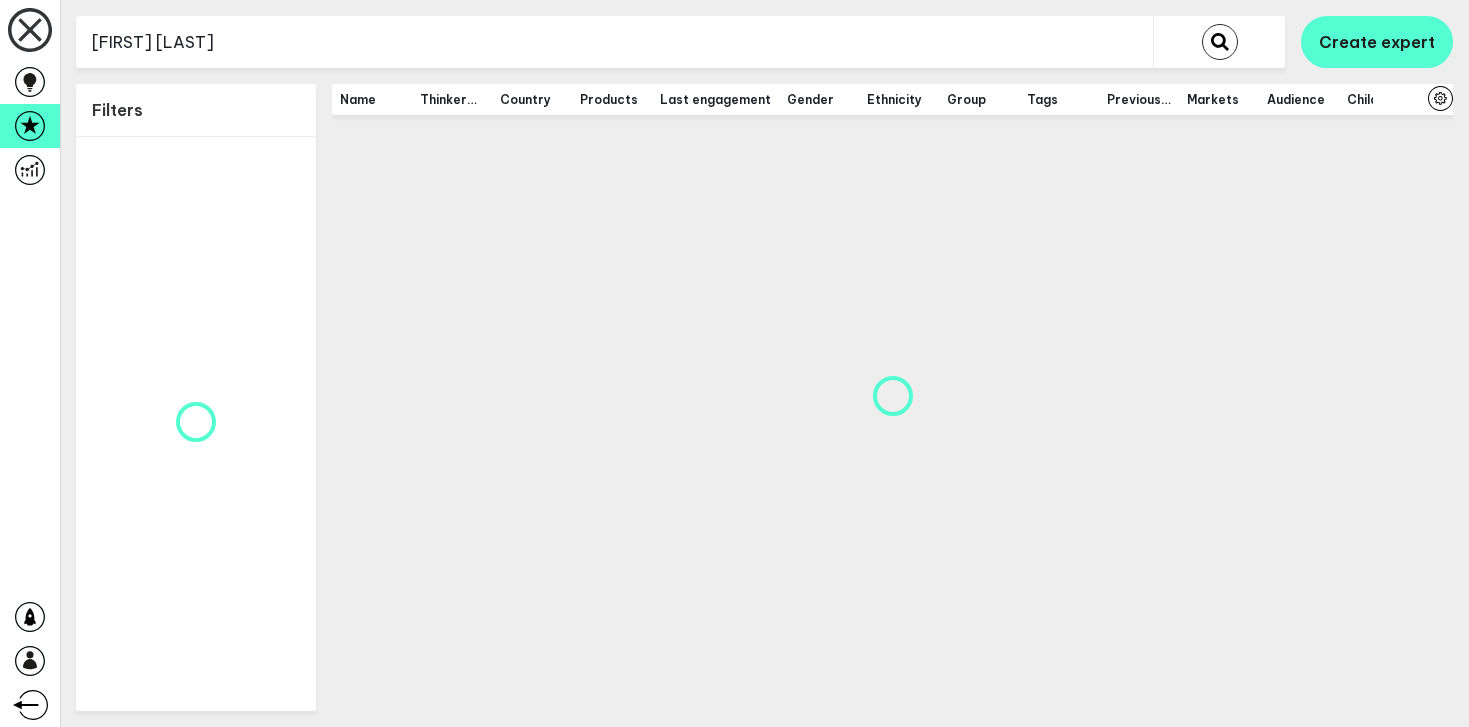 scroll, scrollTop: 0, scrollLeft: 0, axis: both 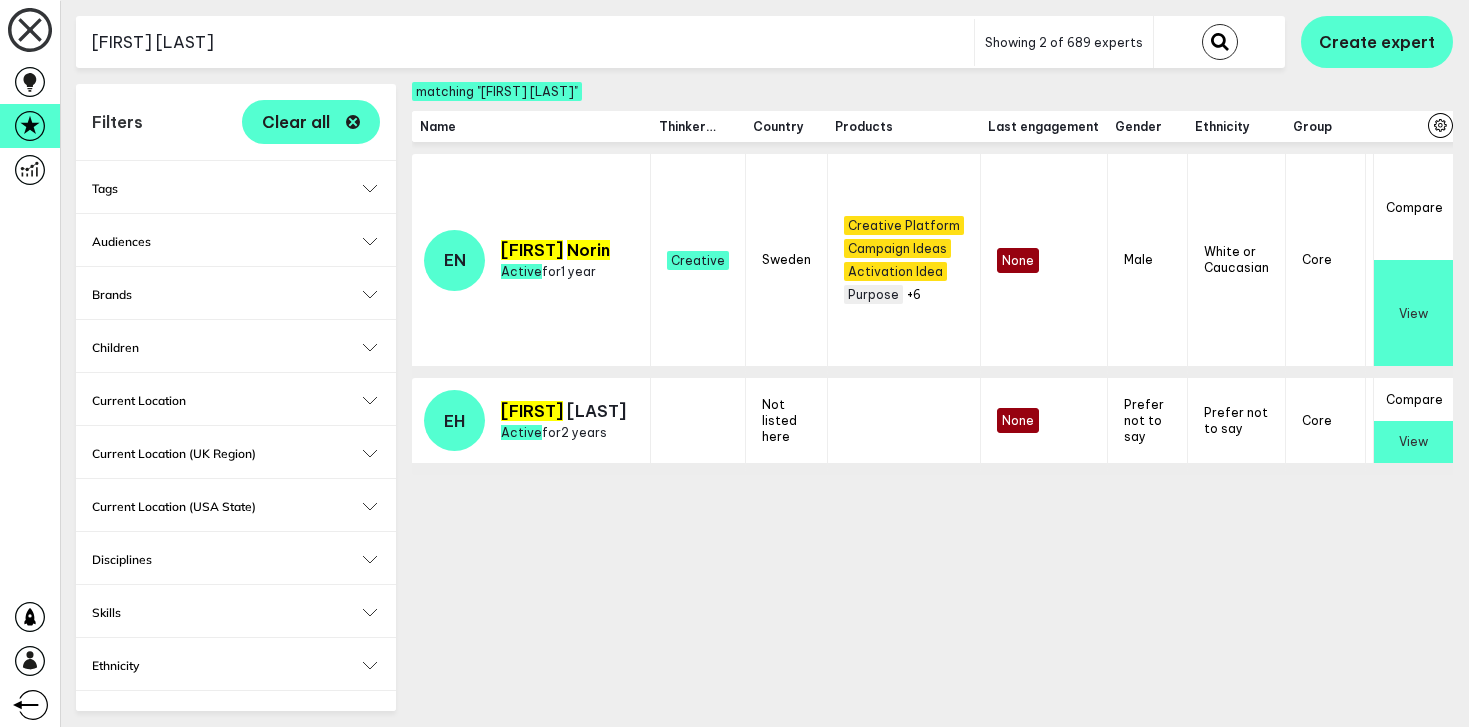 click on "View" at bounding box center (1413, 442) 